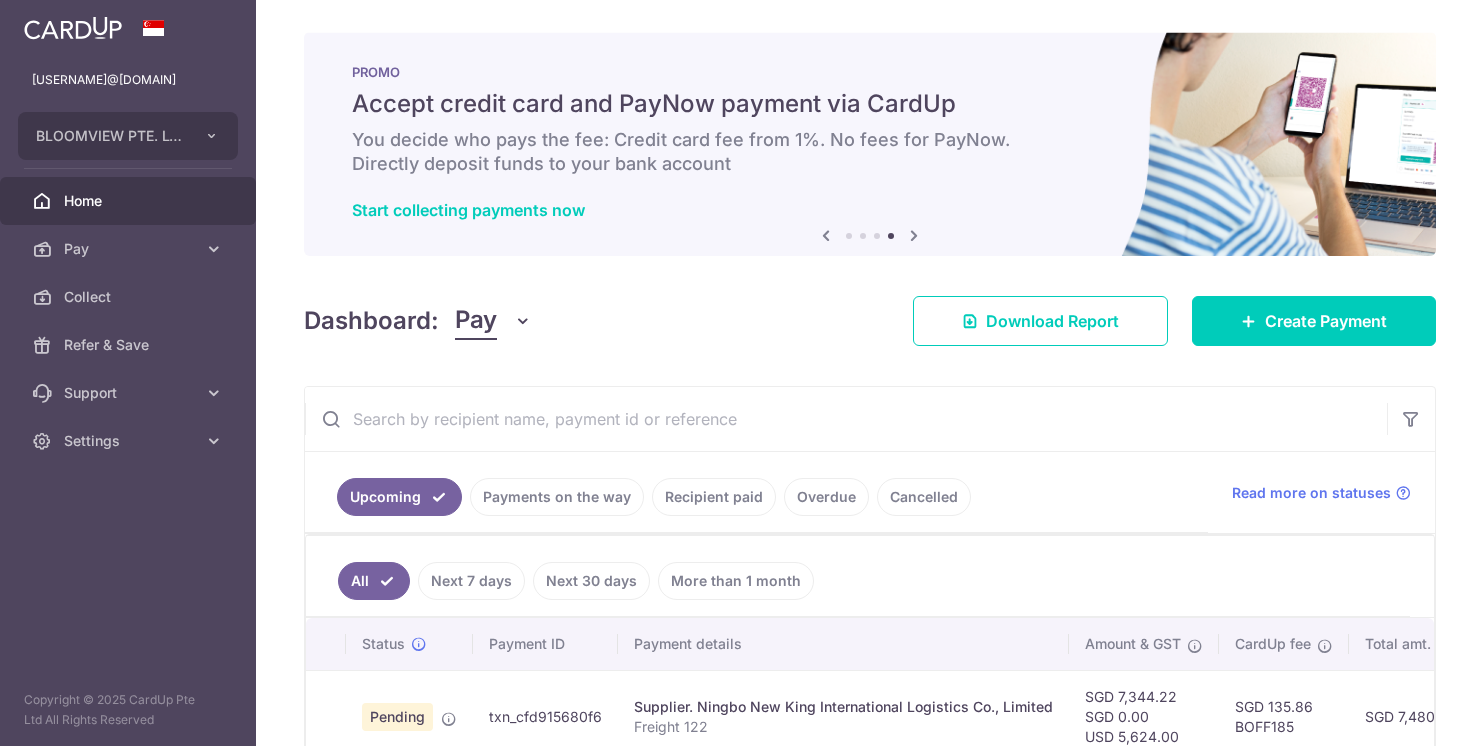 scroll, scrollTop: 0, scrollLeft: 0, axis: both 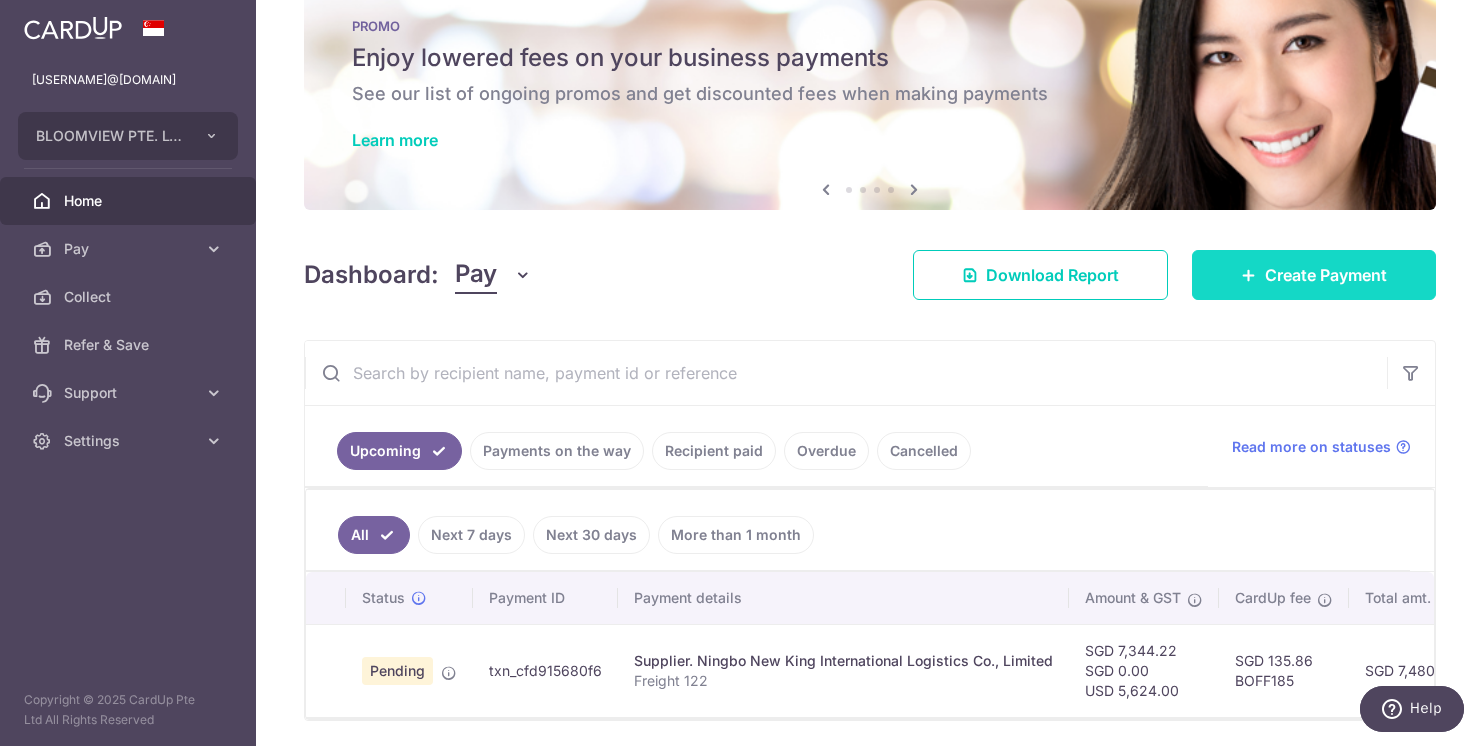 click on "Create Payment" at bounding box center [1314, 275] 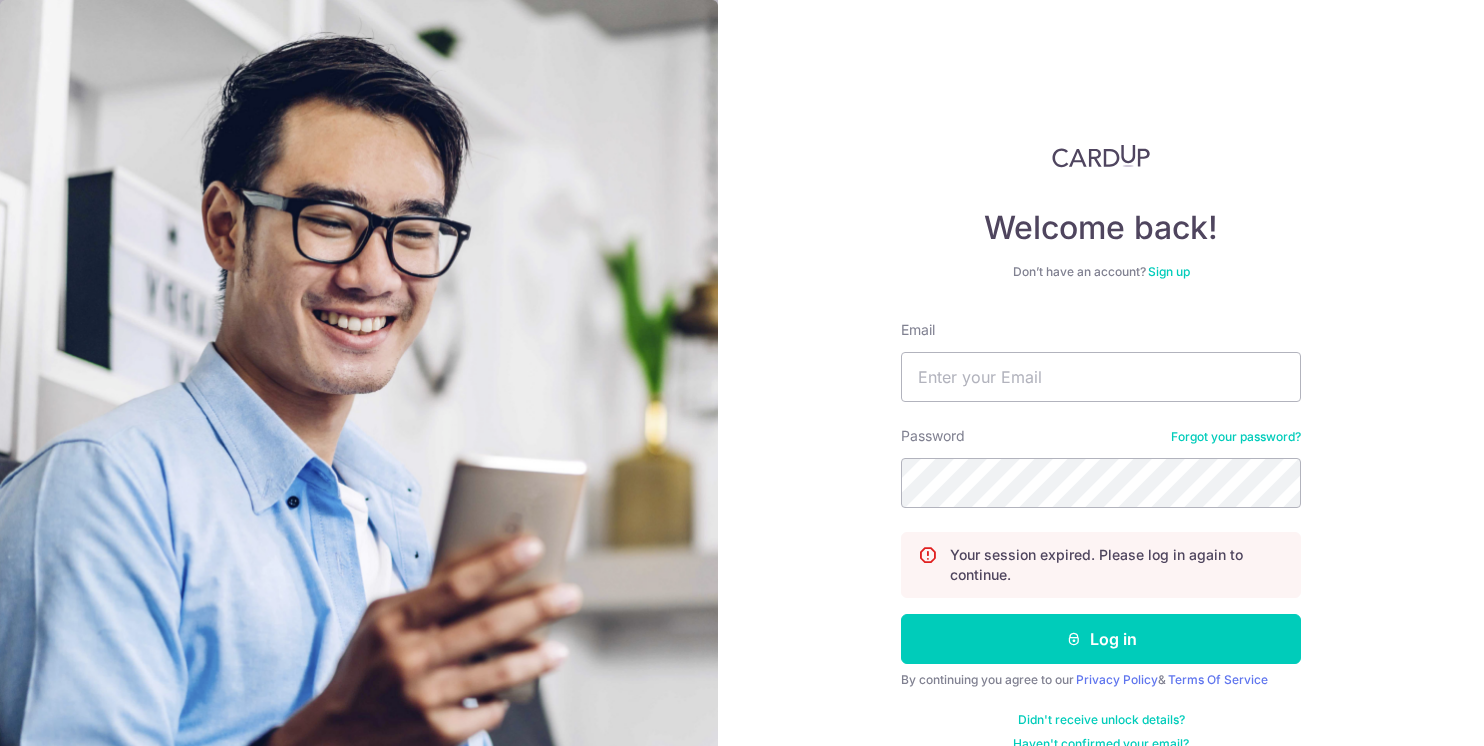 scroll, scrollTop: 0, scrollLeft: 0, axis: both 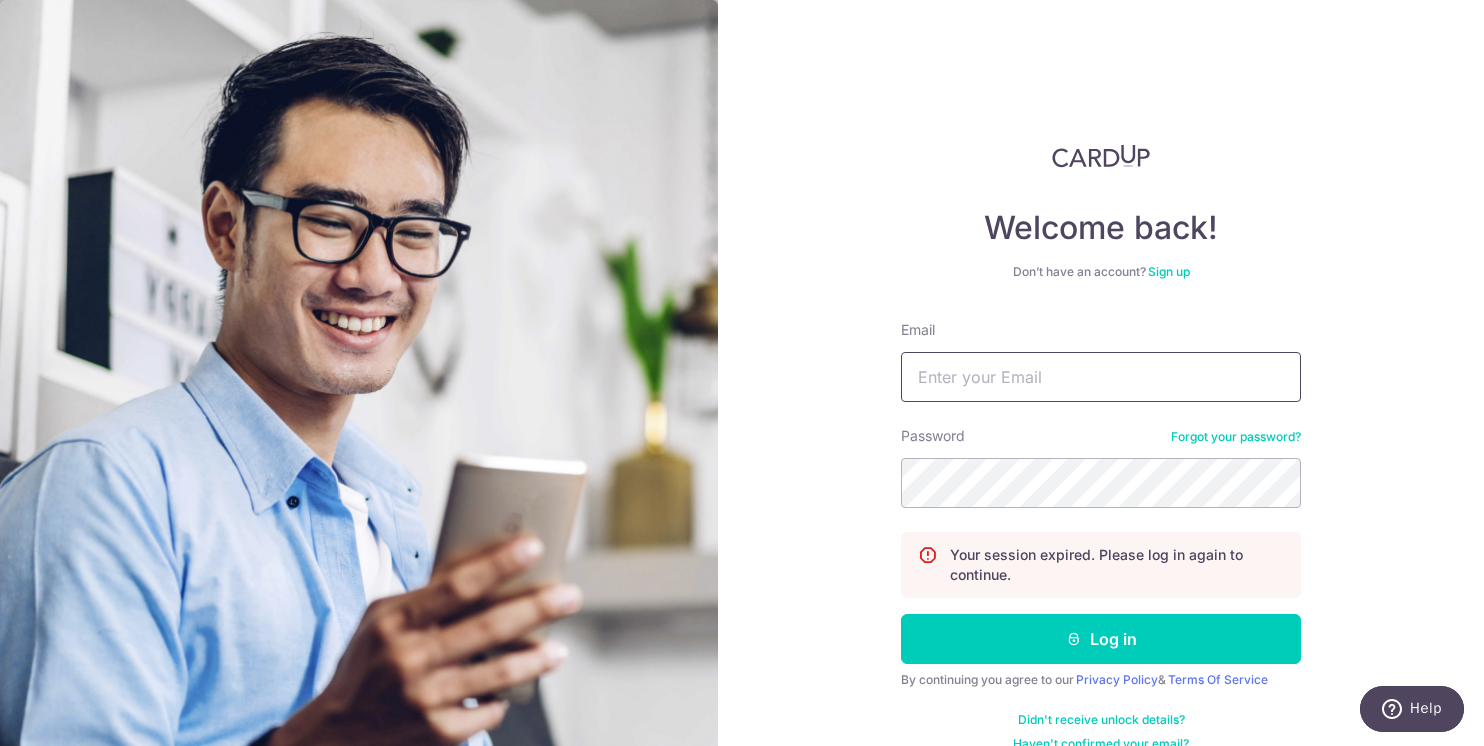 type on "gen@bloomview.co" 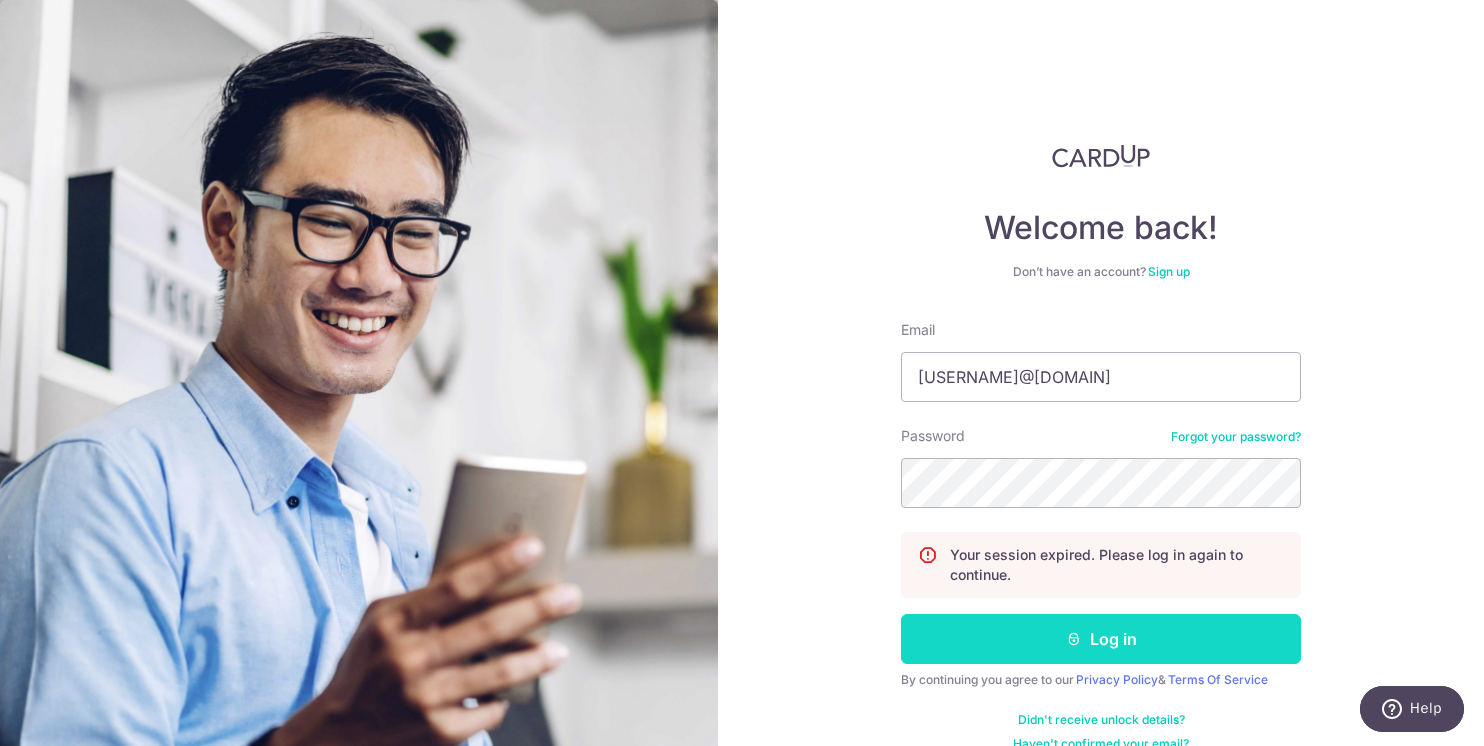 click at bounding box center (1074, 639) 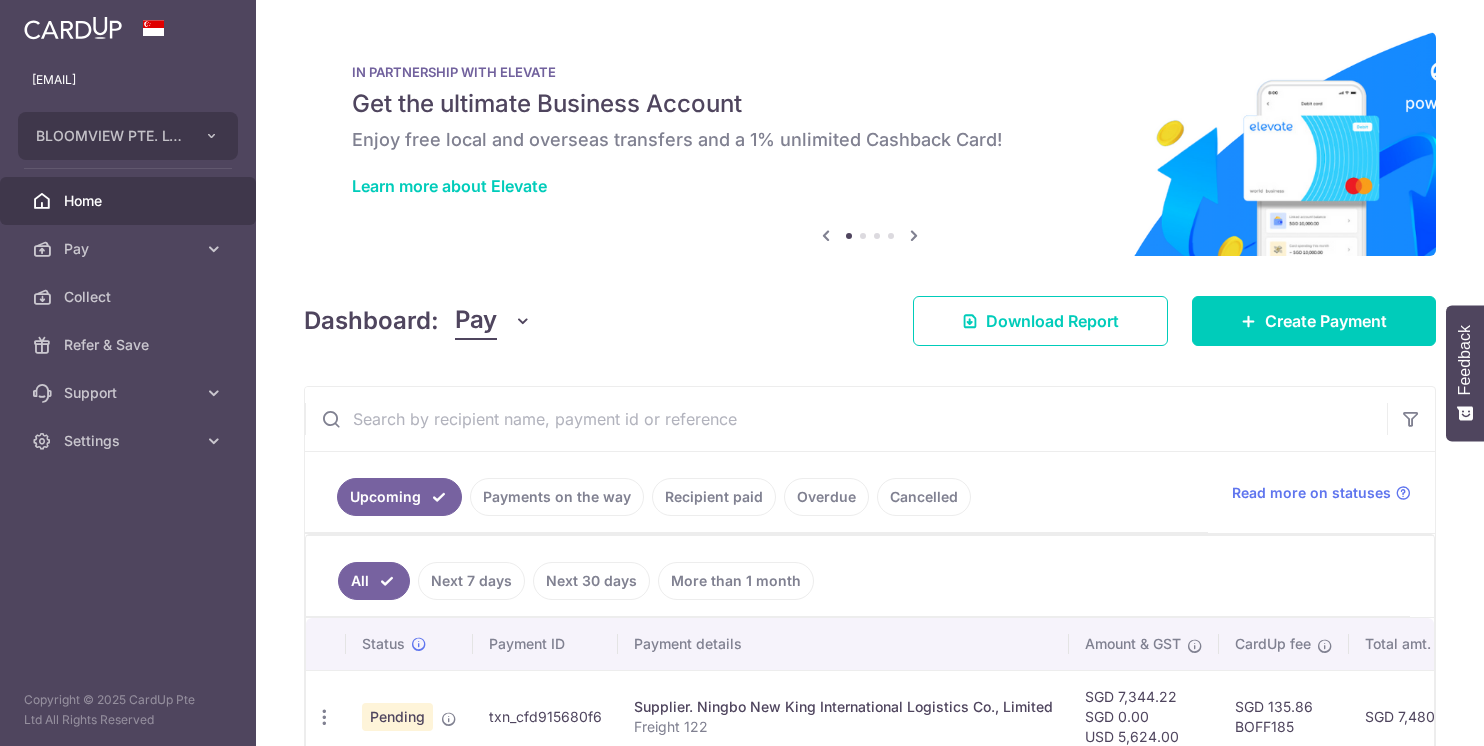 scroll, scrollTop: 0, scrollLeft: 0, axis: both 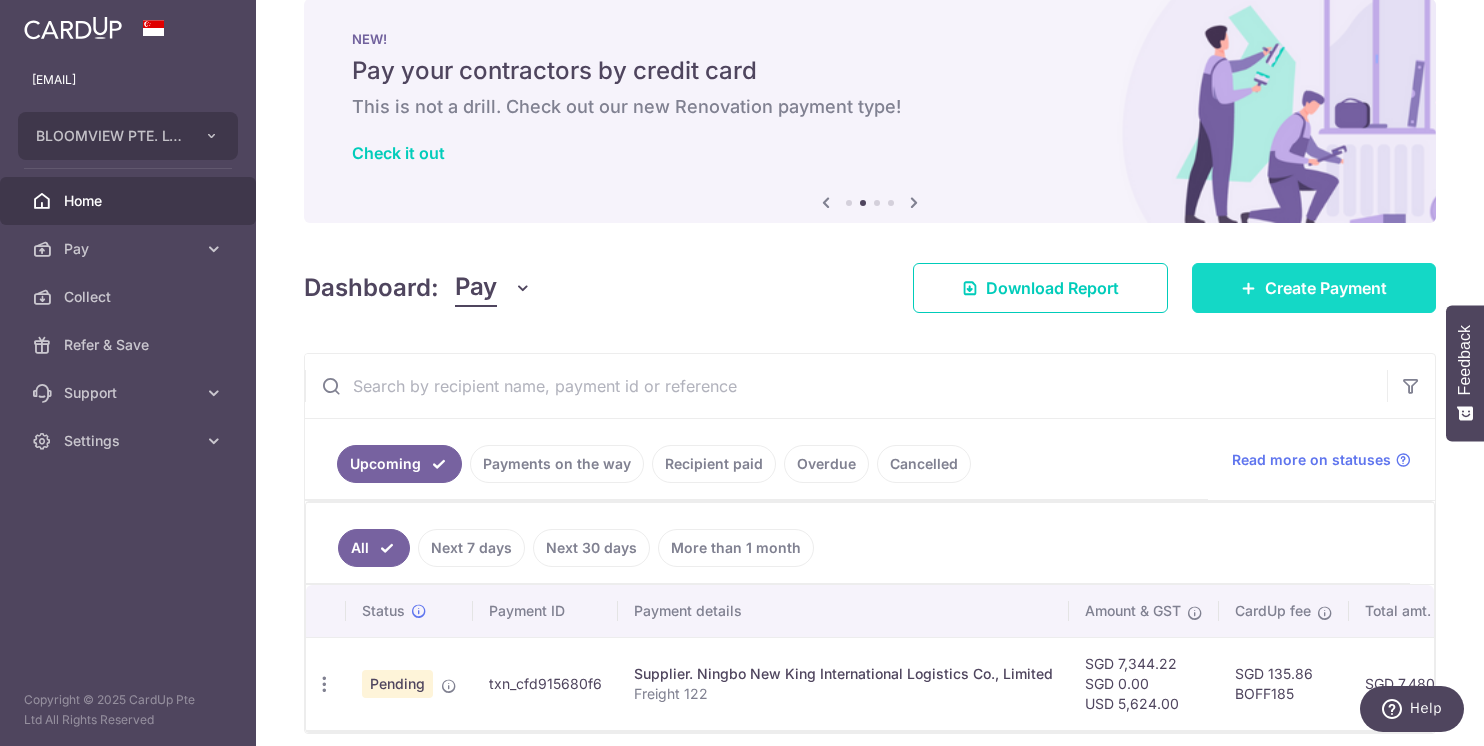 click on "Create Payment" at bounding box center (1326, 288) 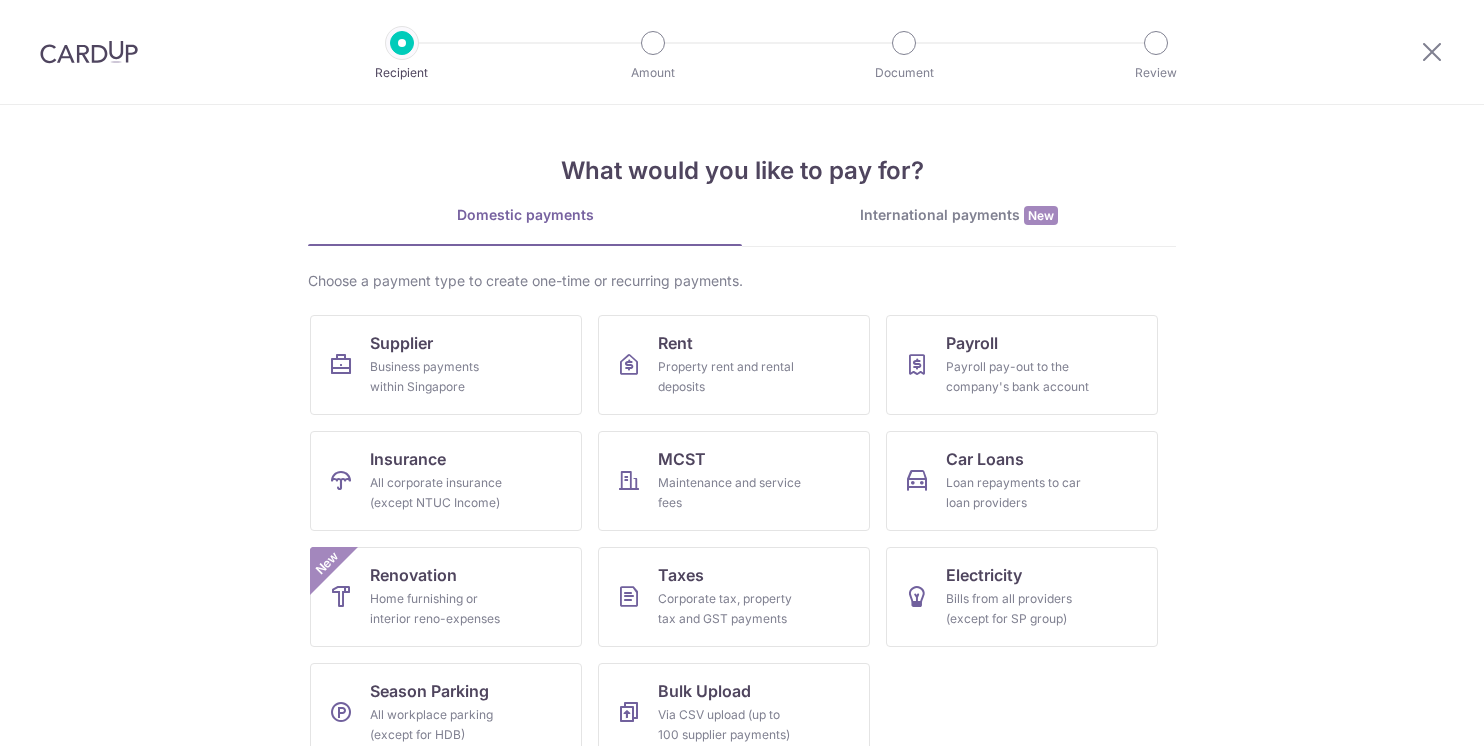scroll, scrollTop: 0, scrollLeft: 0, axis: both 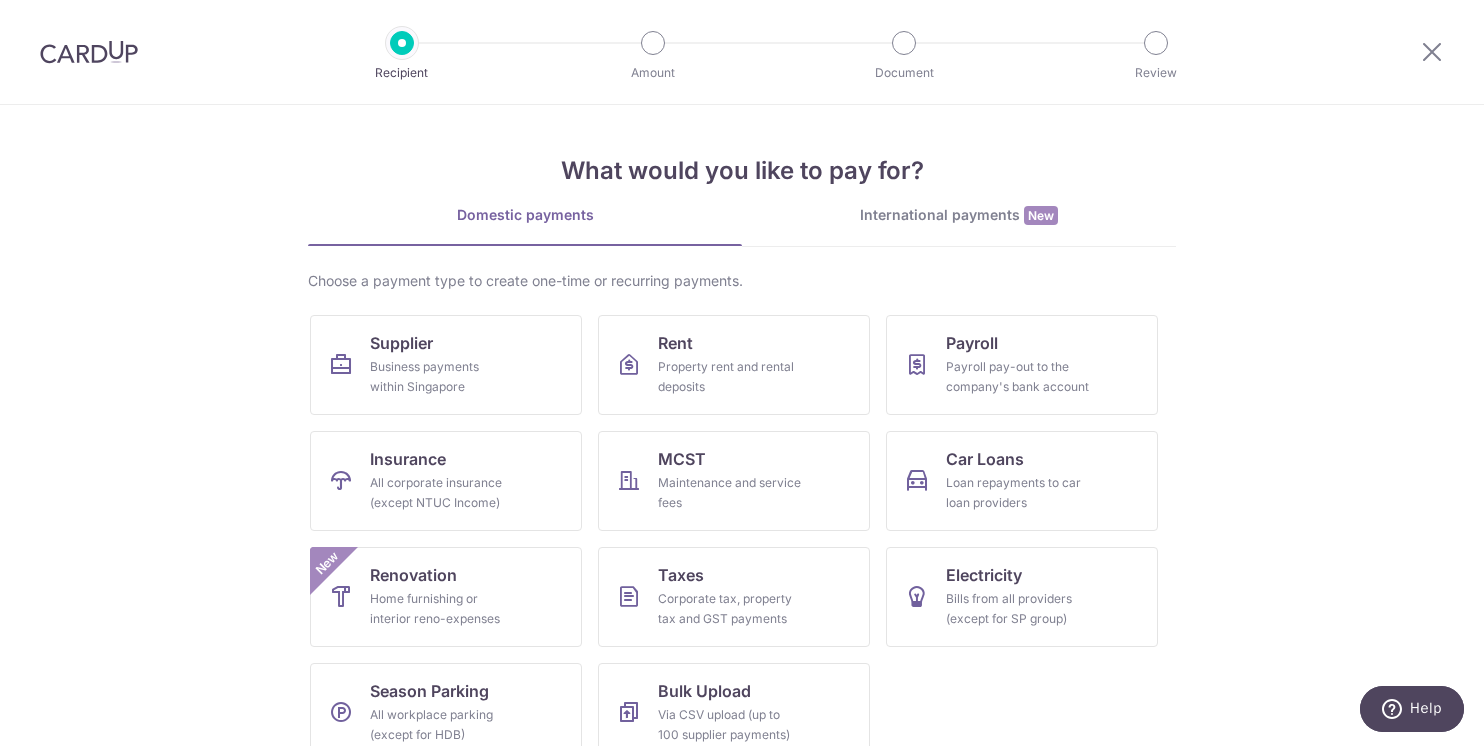click on "International payments
New" at bounding box center [959, 215] 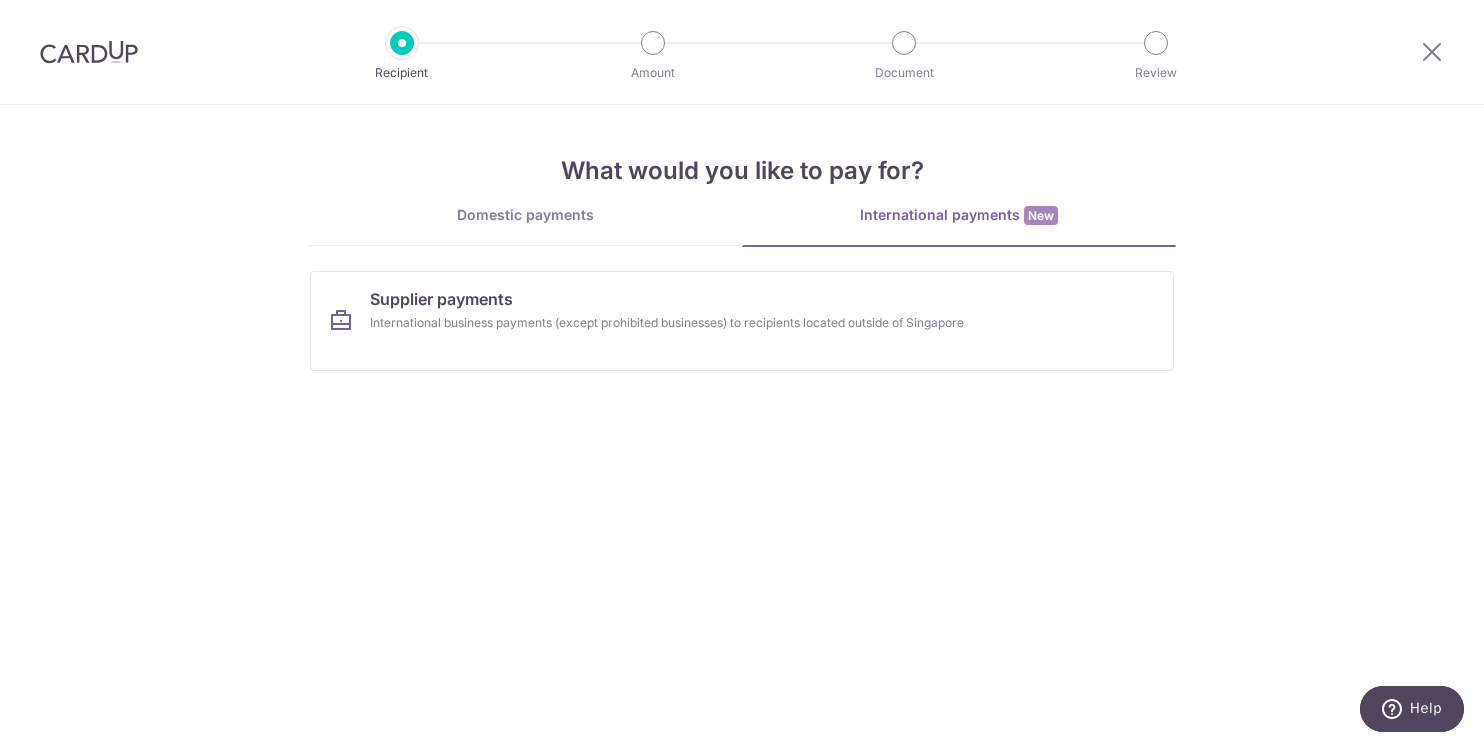 click on "Supplier payments International business payments (except prohibited businesses) to recipients located outside of Singapore" at bounding box center [742, 329] 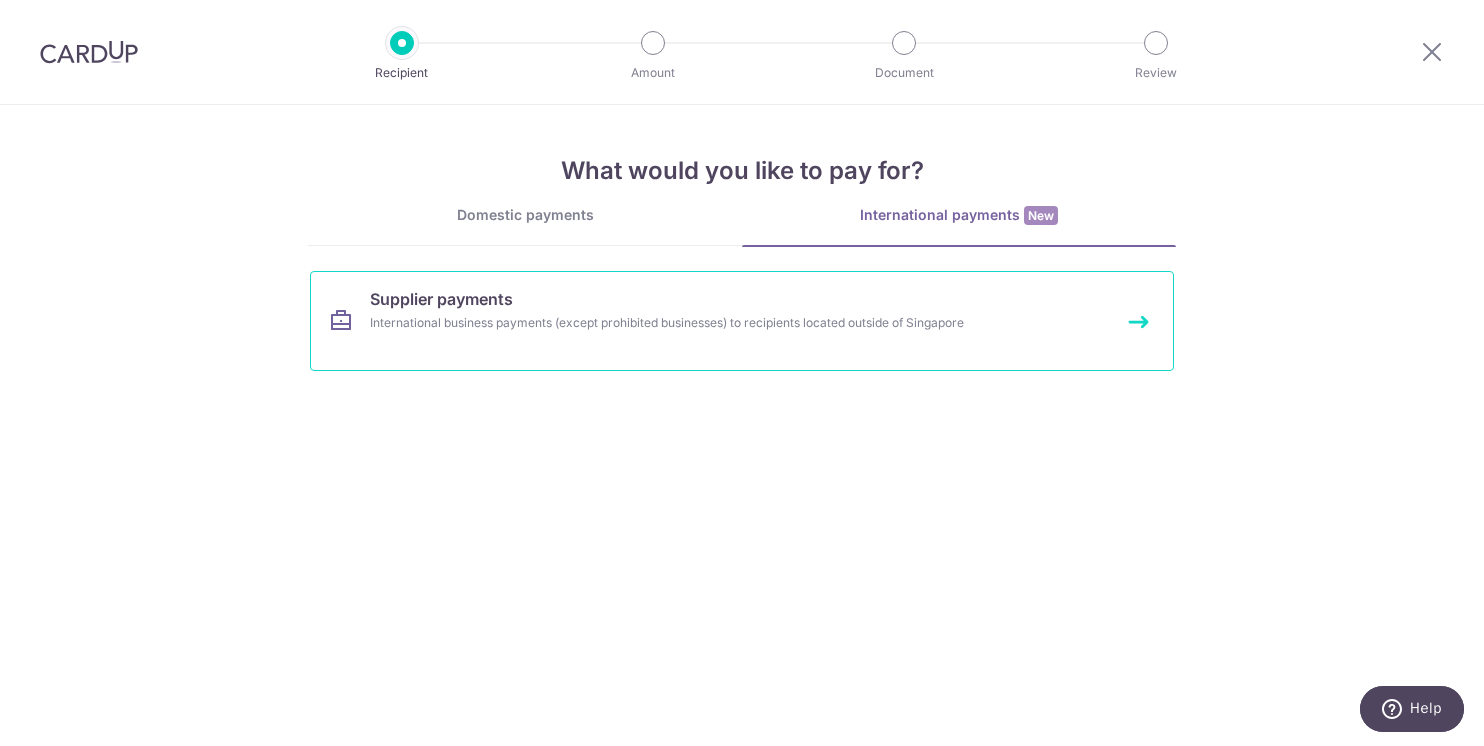 click on "Supplier payments International business payments (except prohibited businesses) to recipients located outside of Singapore" at bounding box center [742, 321] 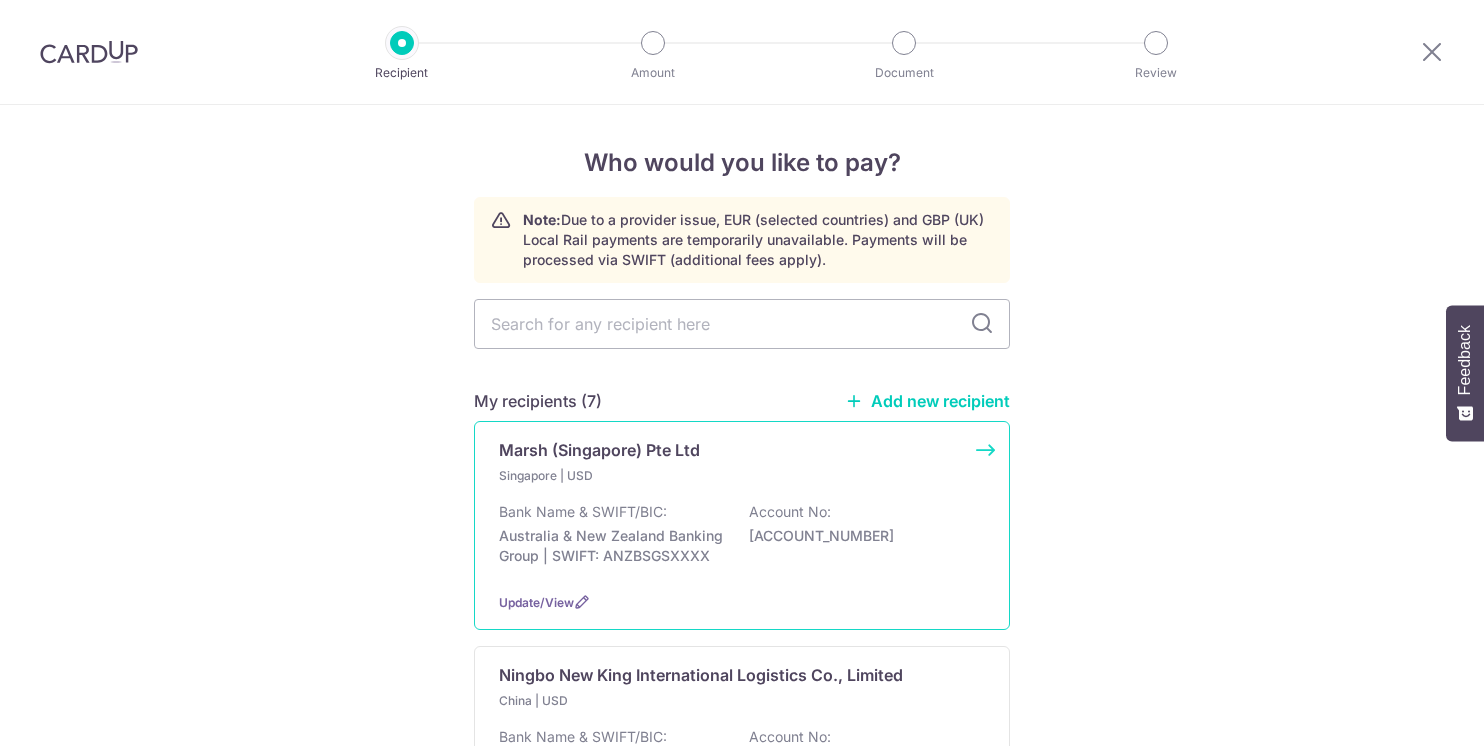 scroll, scrollTop: 0, scrollLeft: 0, axis: both 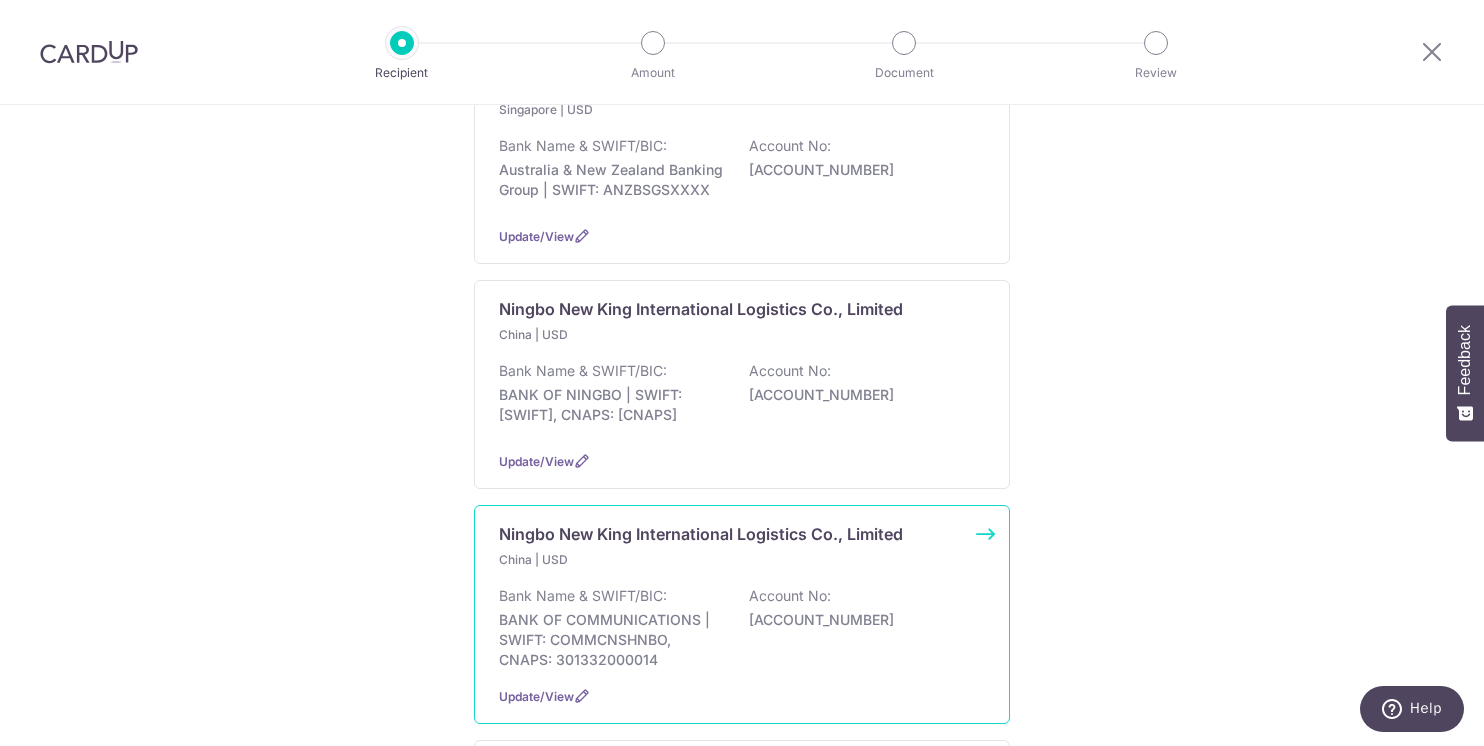 click on "China | USD
Bank Name & SWIFT/BIC:
BANK OF COMMUNICATIONS | SWIFT: COMMCNSHNBO, CNAPS: 301332000014
Account No:
332006271141000027031" at bounding box center (742, 610) 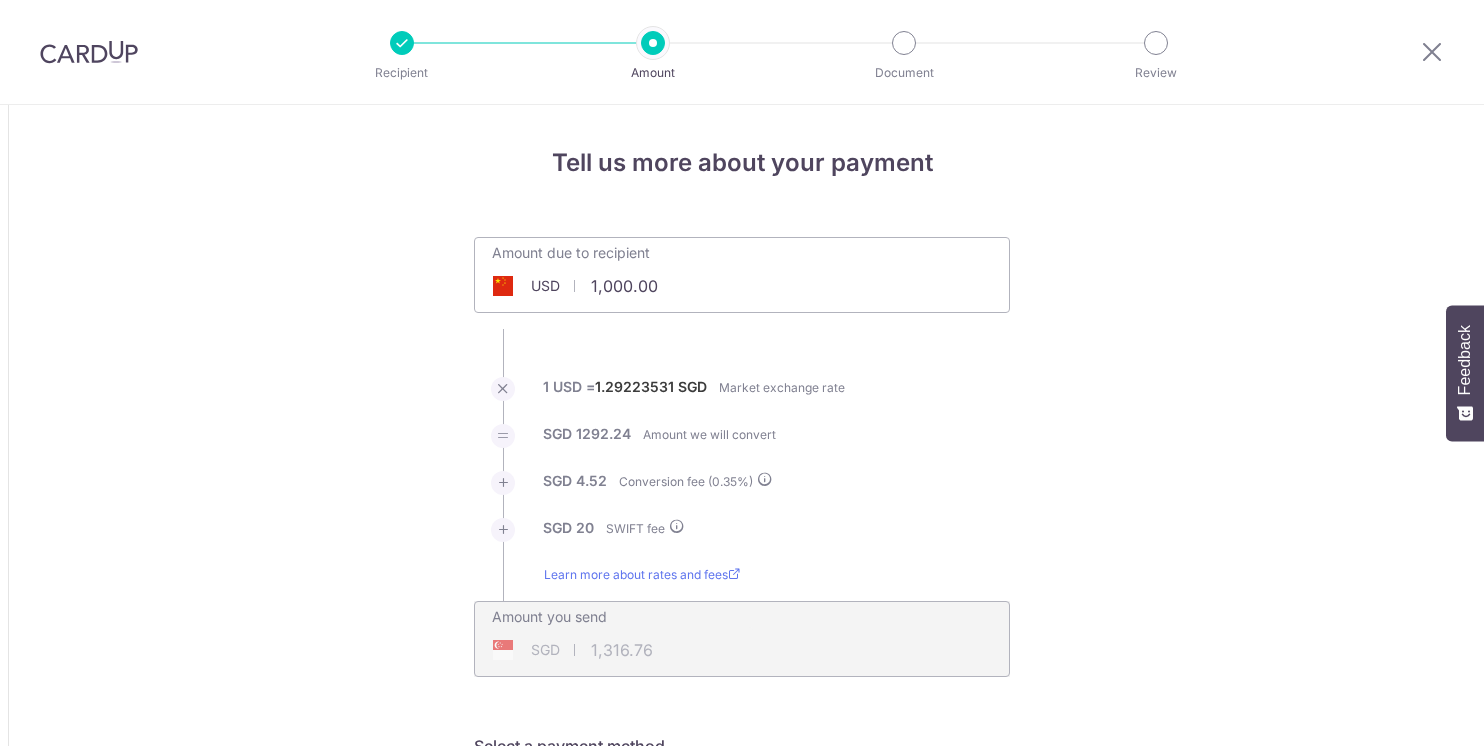 scroll, scrollTop: 0, scrollLeft: 0, axis: both 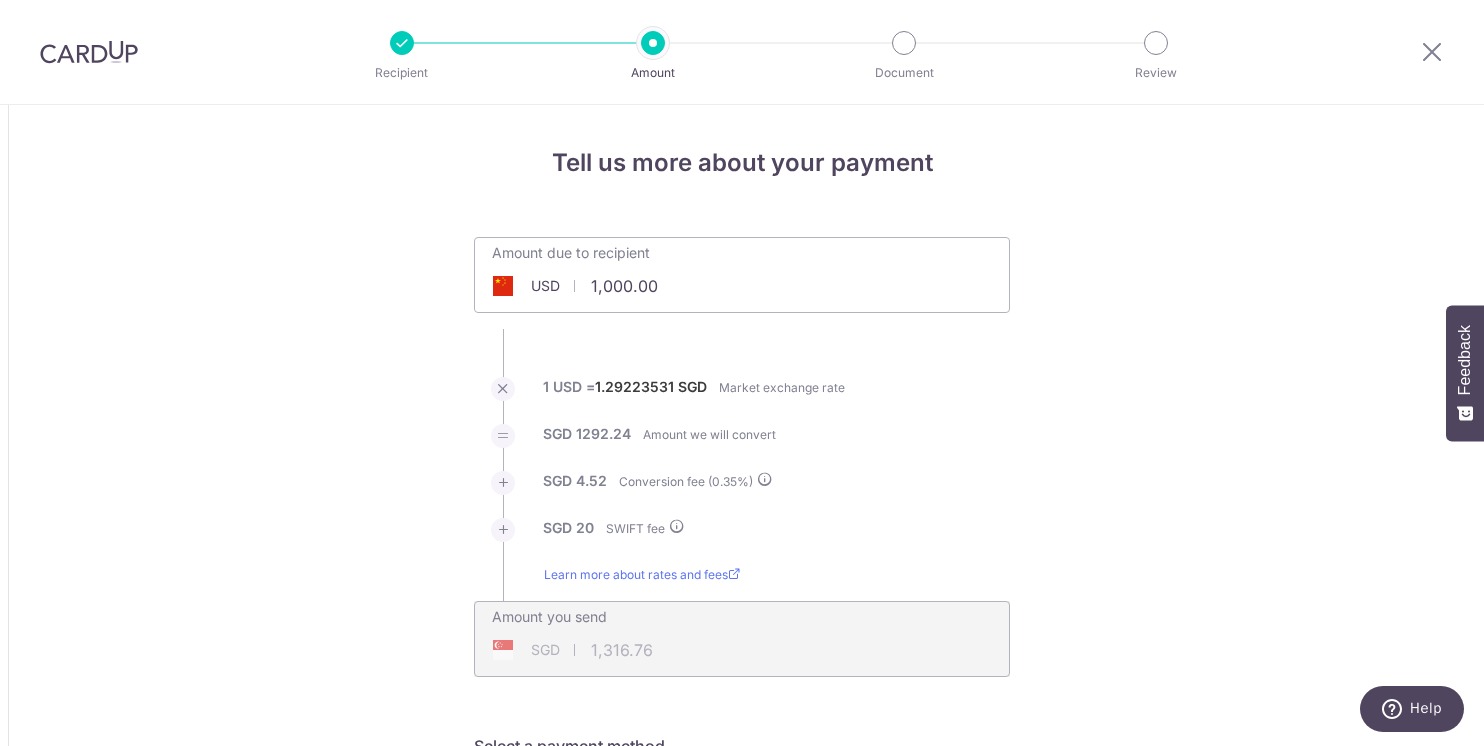 click on "1,000.00" at bounding box center (629, 286) 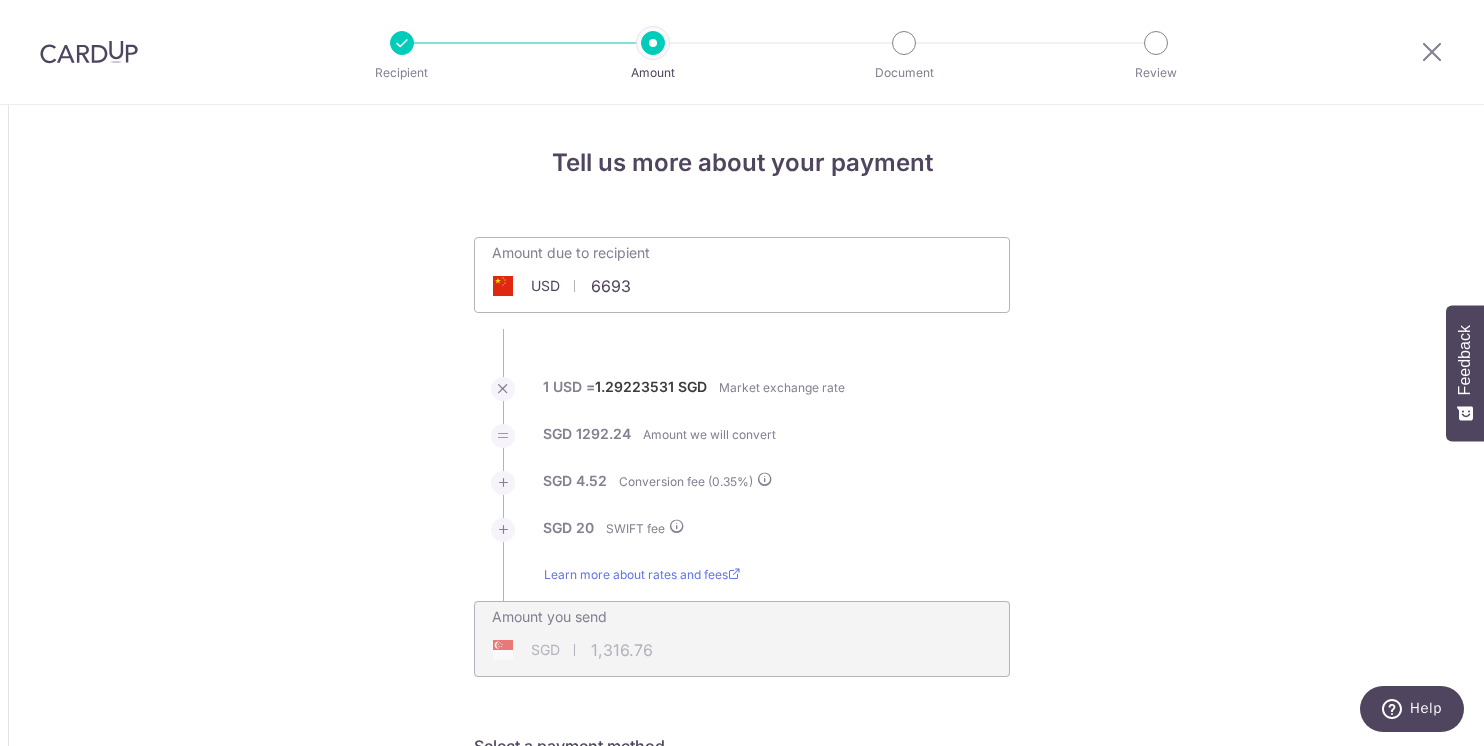 type on "6,693.00" 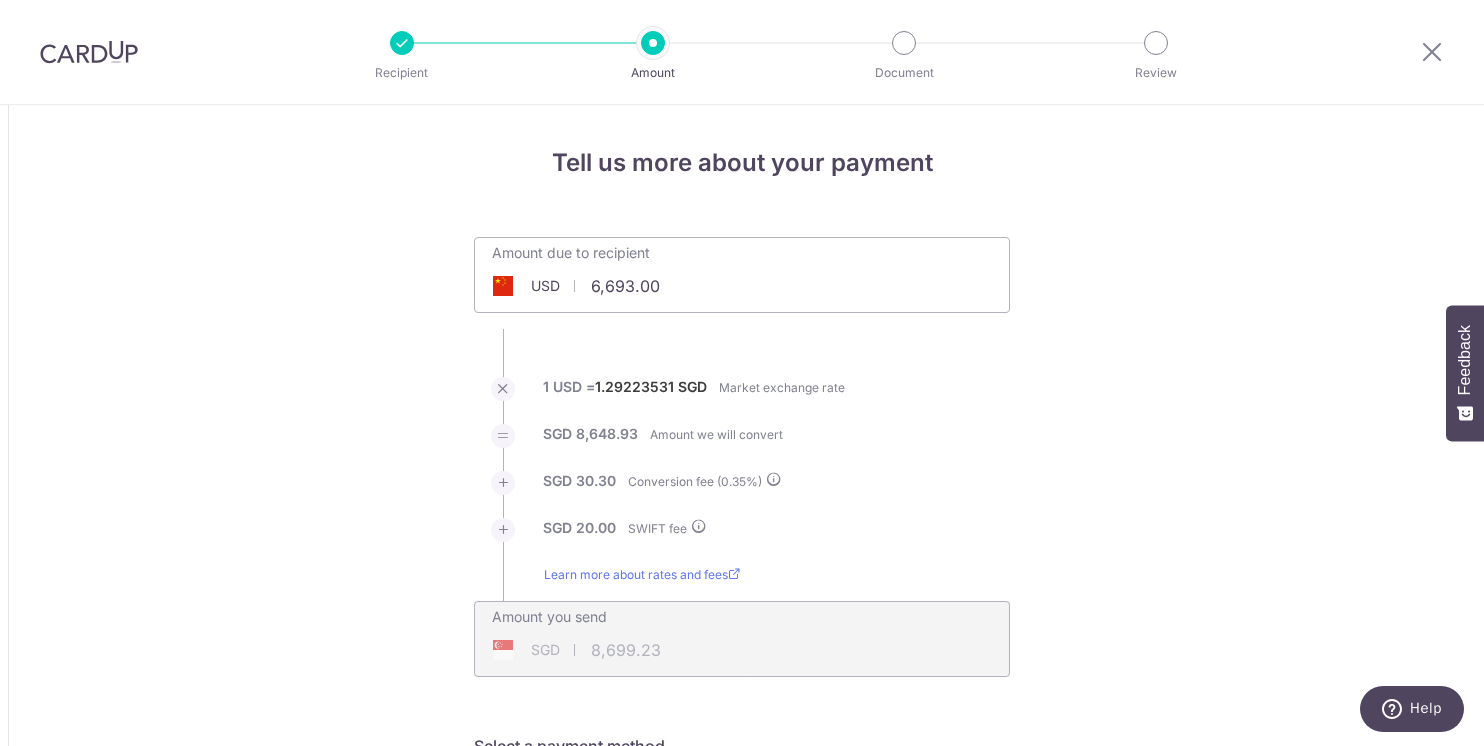 click on "Amount due to recipient
USD
6,693.00
6693
1 USD =  1.29223531   SGD
Market exchange rate
SGD
8,648.93
Amount we will convert" at bounding box center [742, 1476] 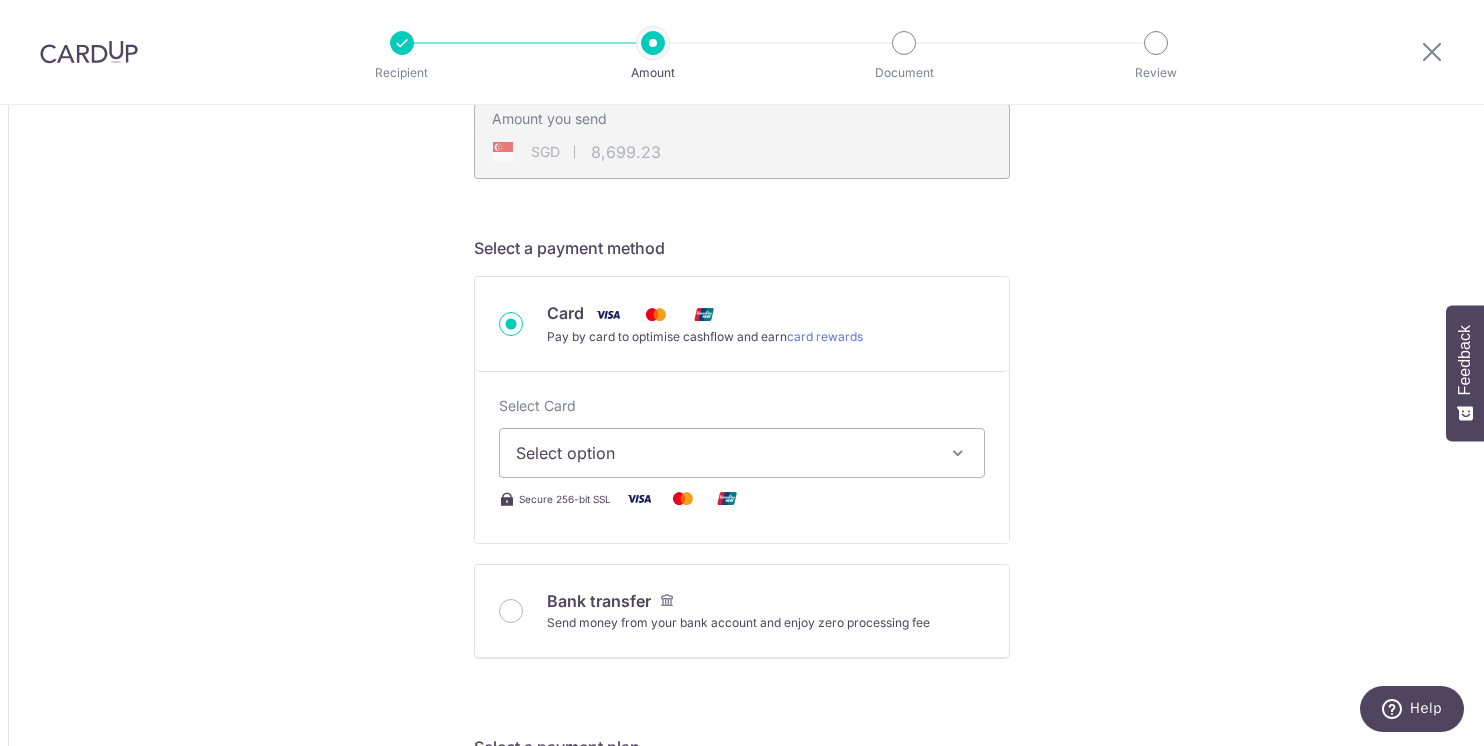 click on "Tell us more about your payment
Amount due to recipient
USD
6,693.00
6693
1 USD =  1.29223531   SGD
Market exchange rate
SGD
8,648.93
Amount we will convert" at bounding box center (742, 978) 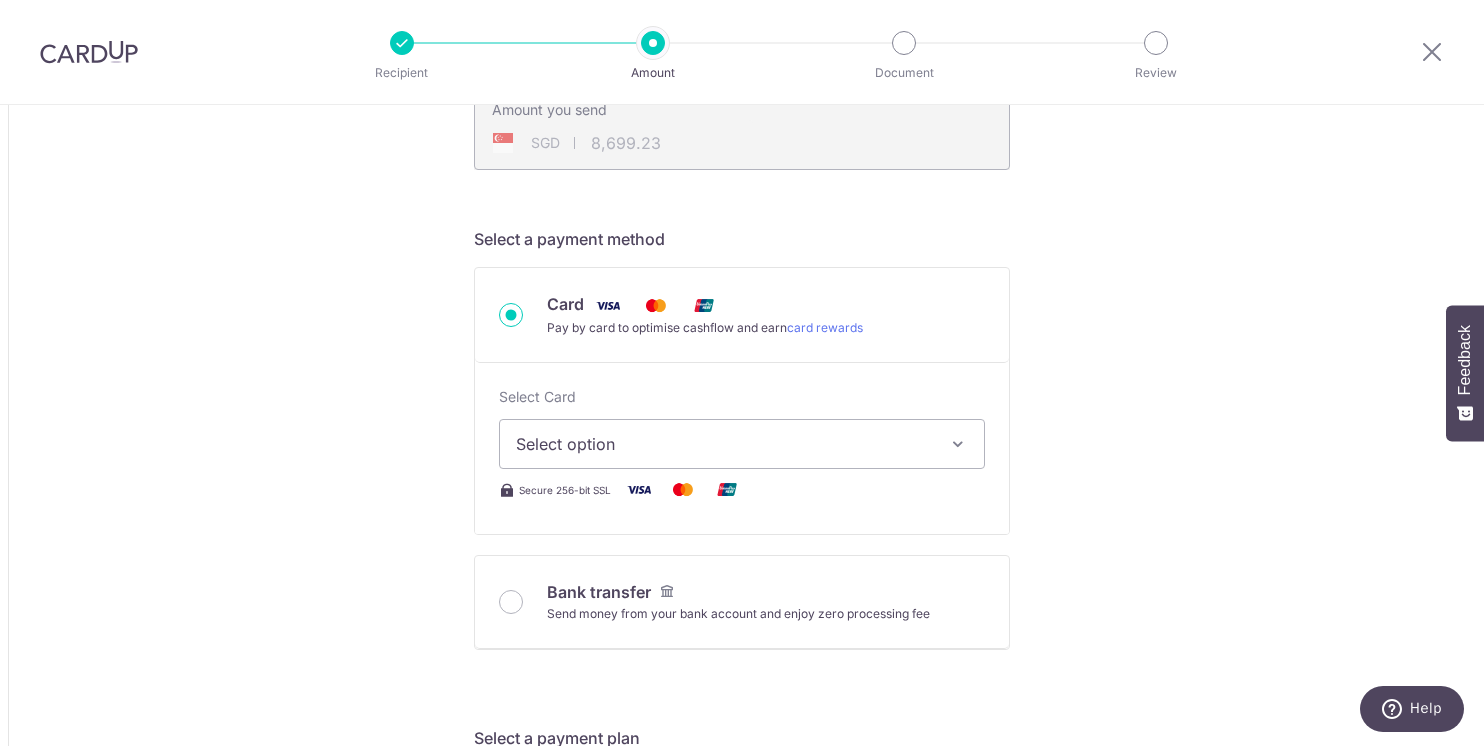 scroll, scrollTop: 509, scrollLeft: 0, axis: vertical 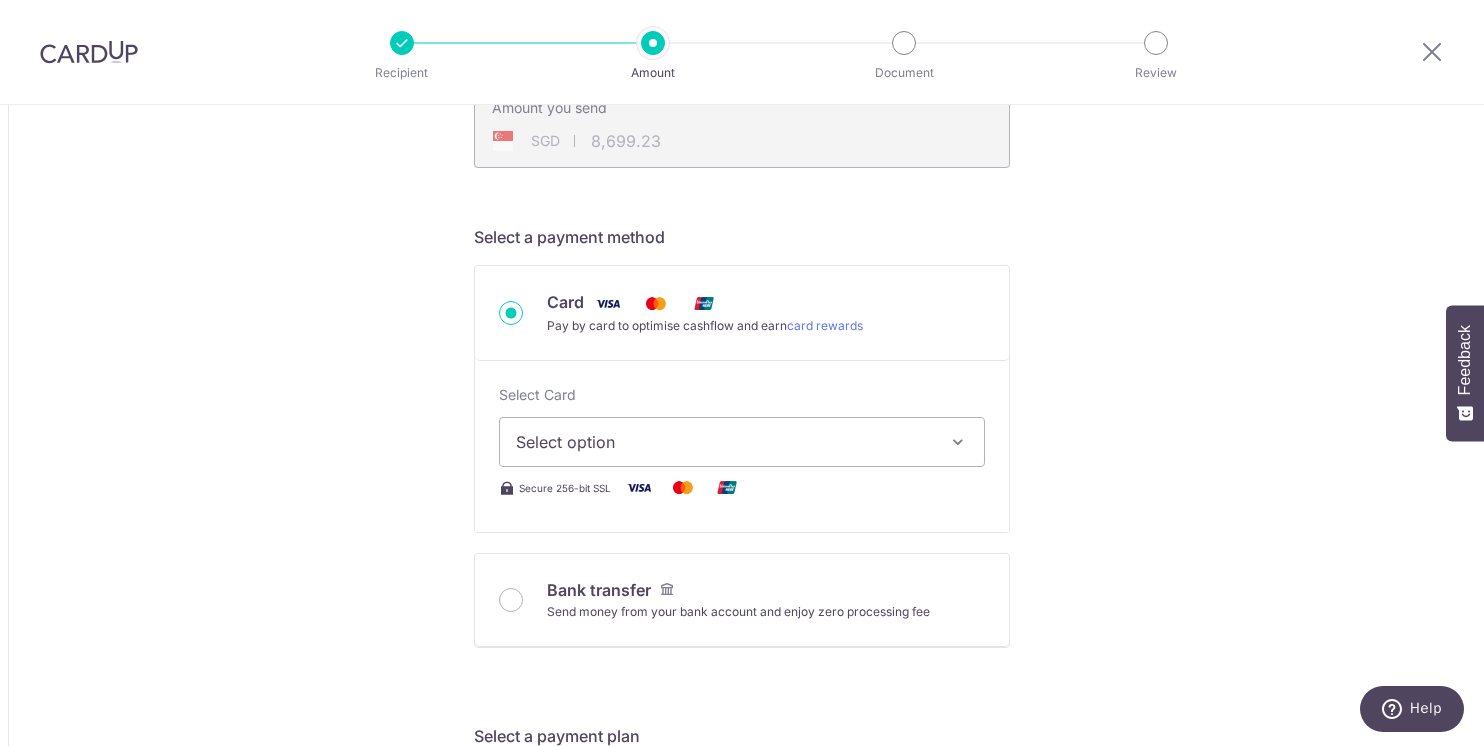 click on "Select option" at bounding box center (742, 442) 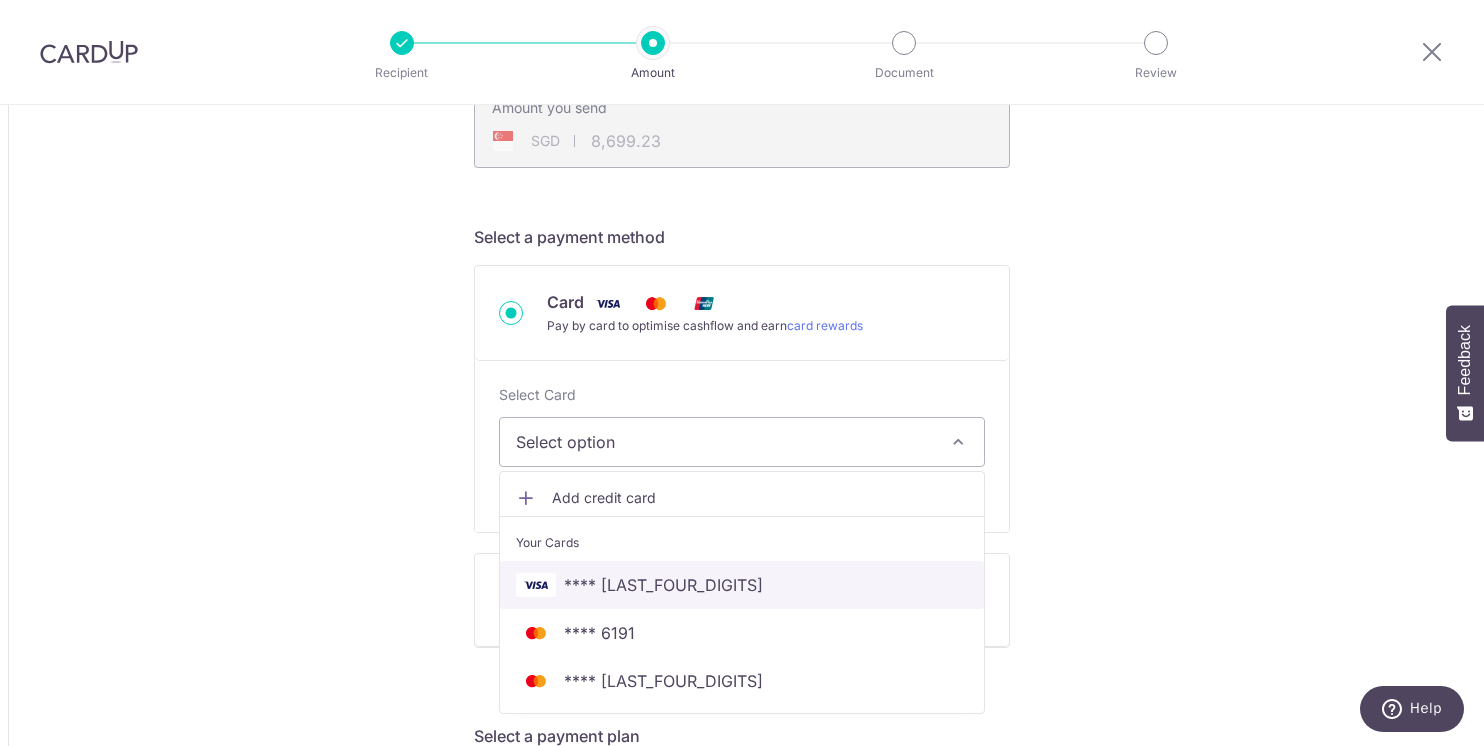 click on "**** [CREDIT_CARD]" at bounding box center [742, 585] 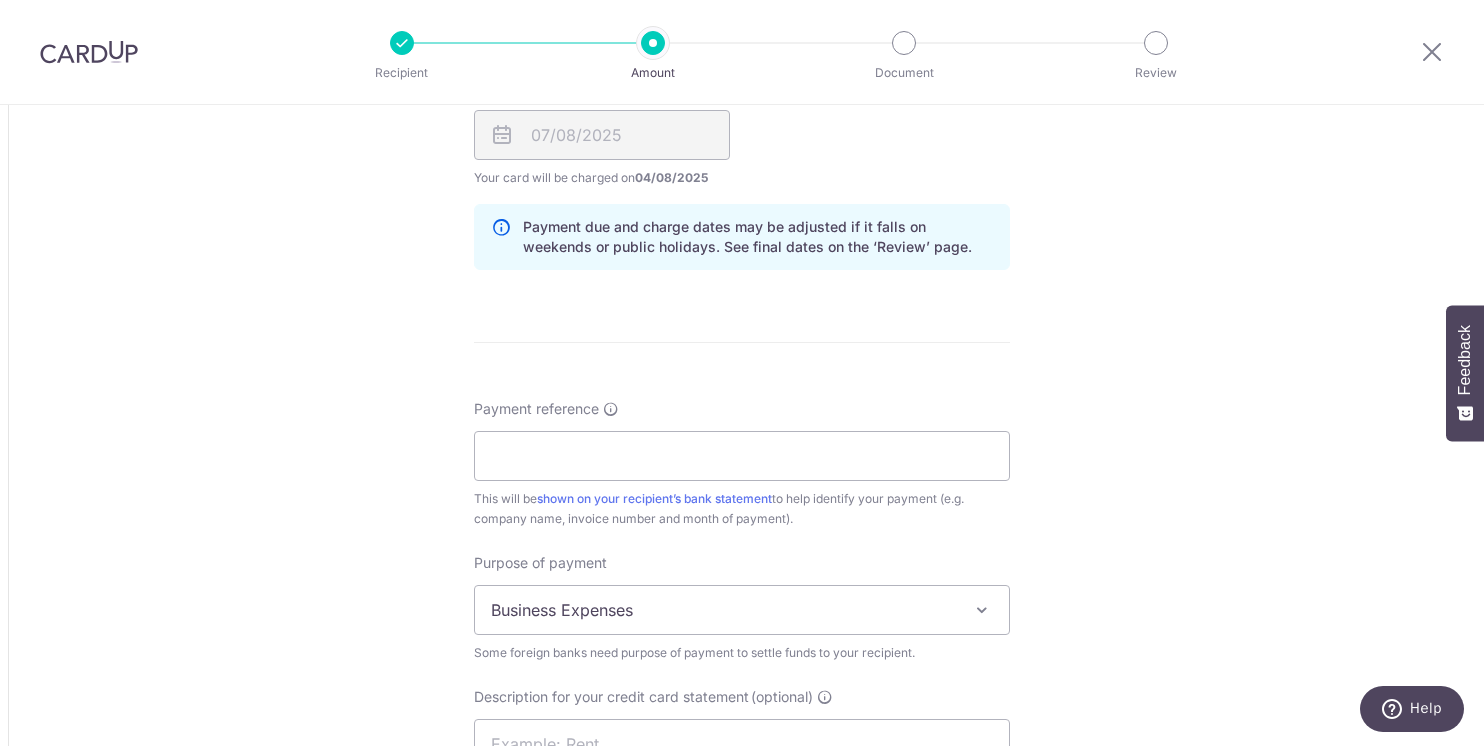 scroll, scrollTop: 1546, scrollLeft: 0, axis: vertical 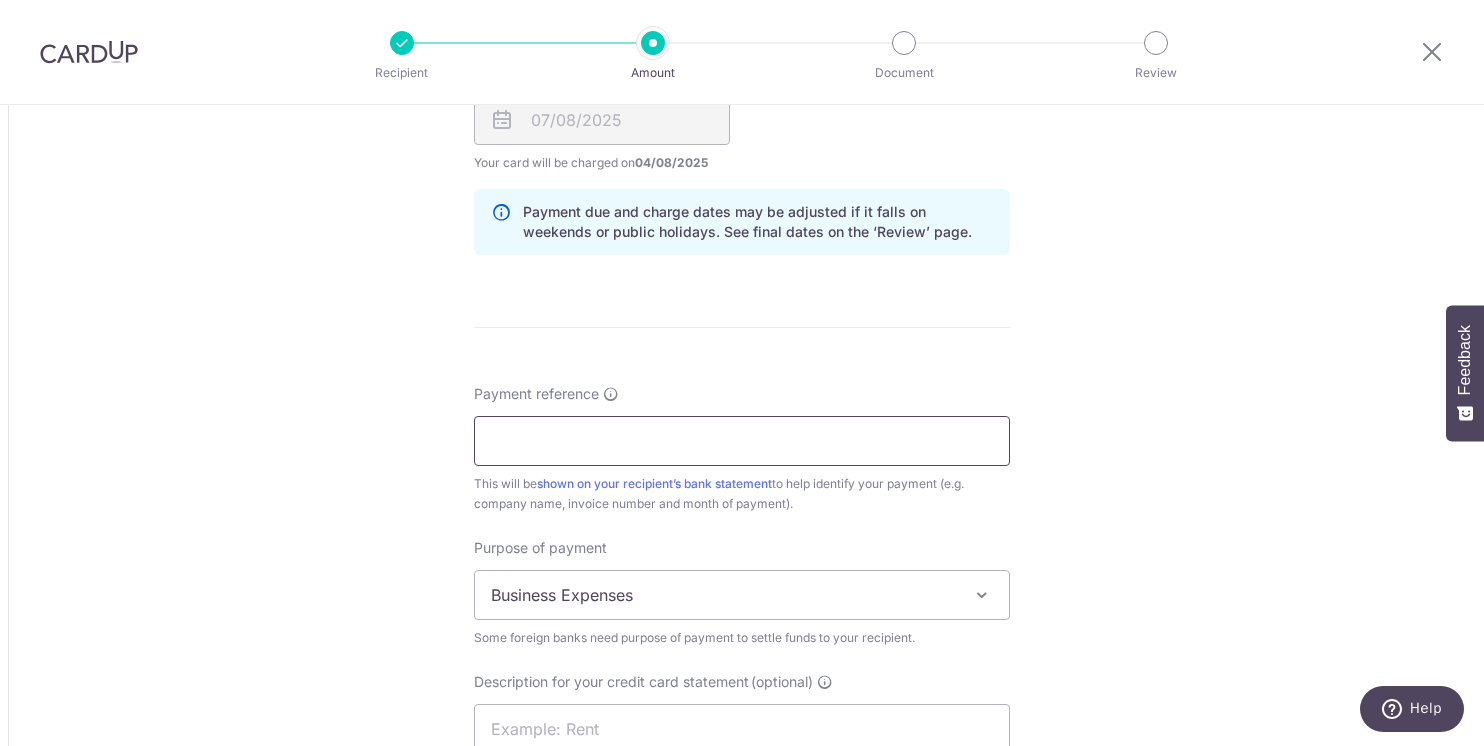 click on "Payment reference" at bounding box center [742, 441] 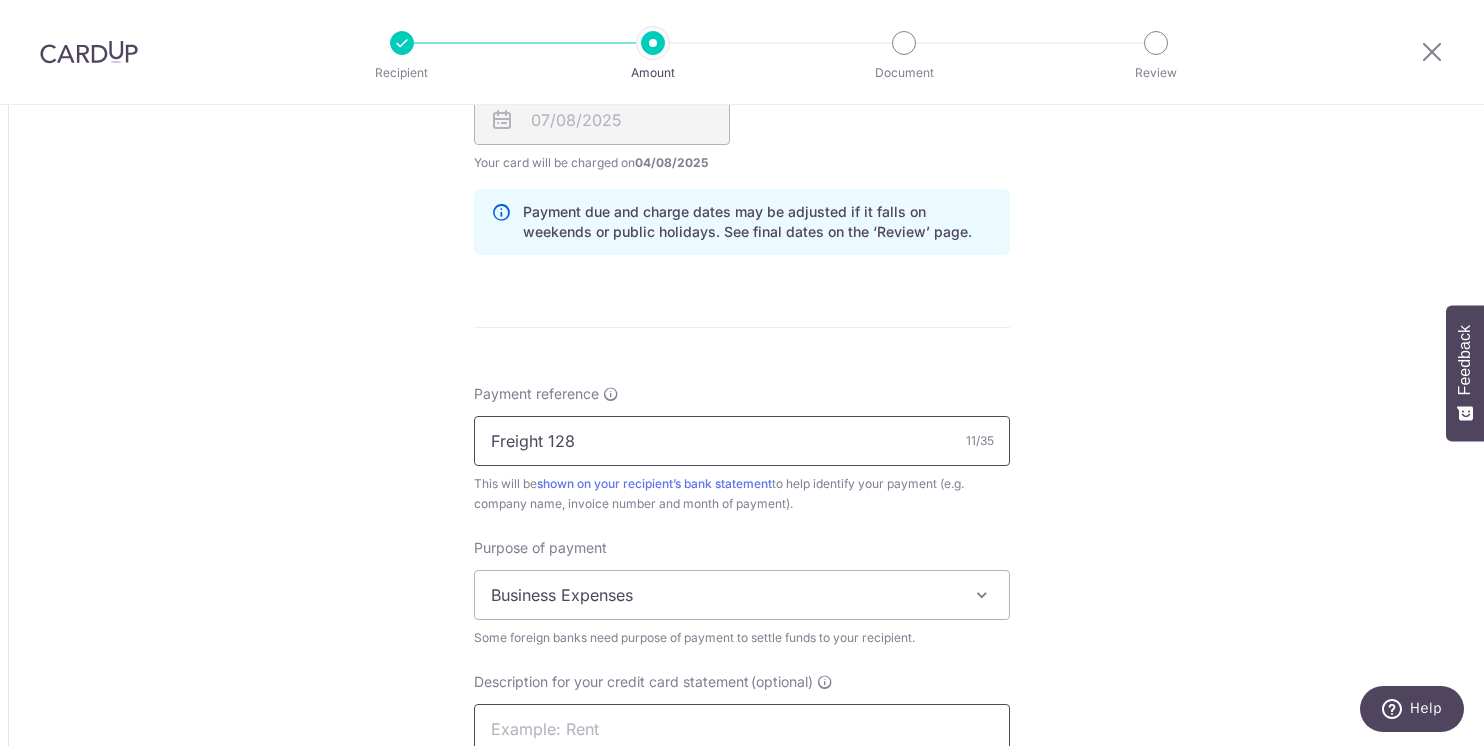 type on "Freight 128" 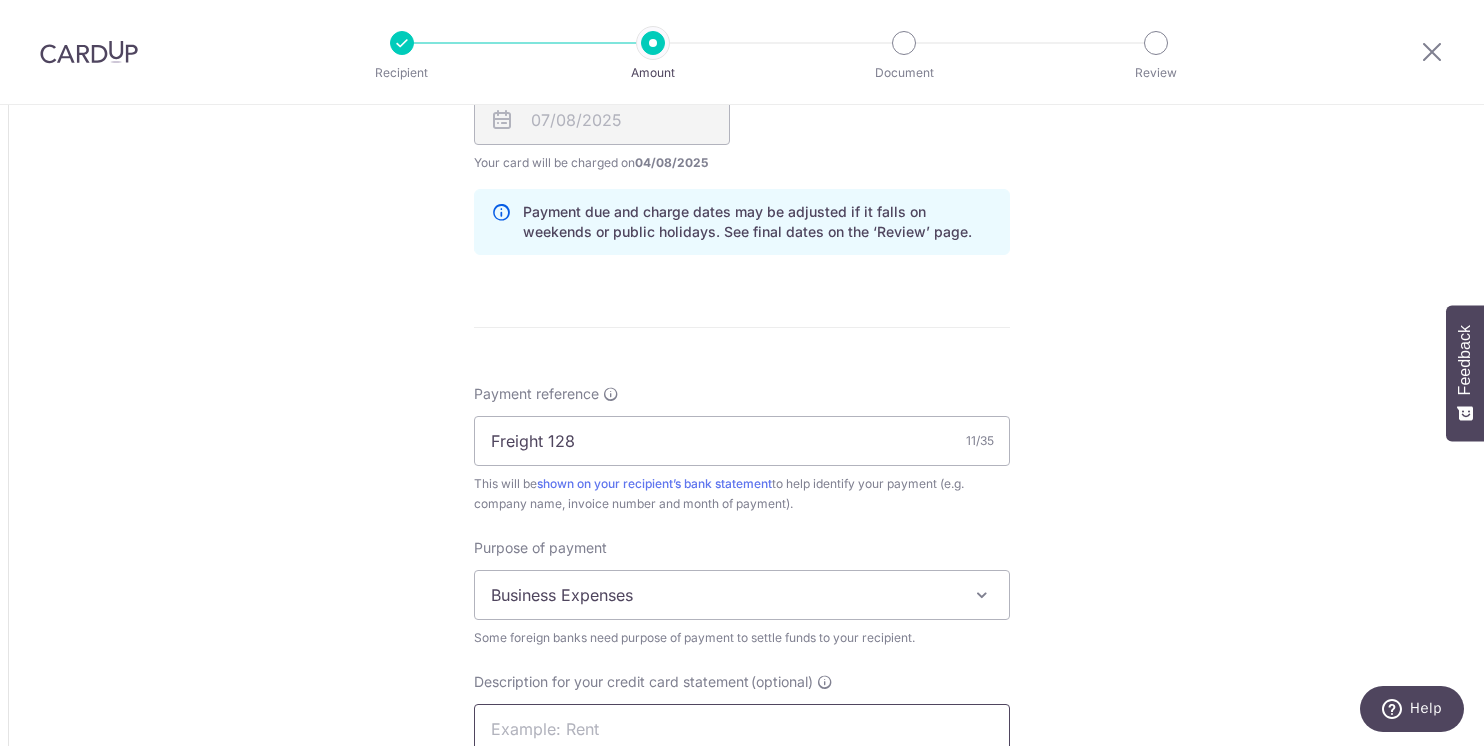 click at bounding box center (742, 729) 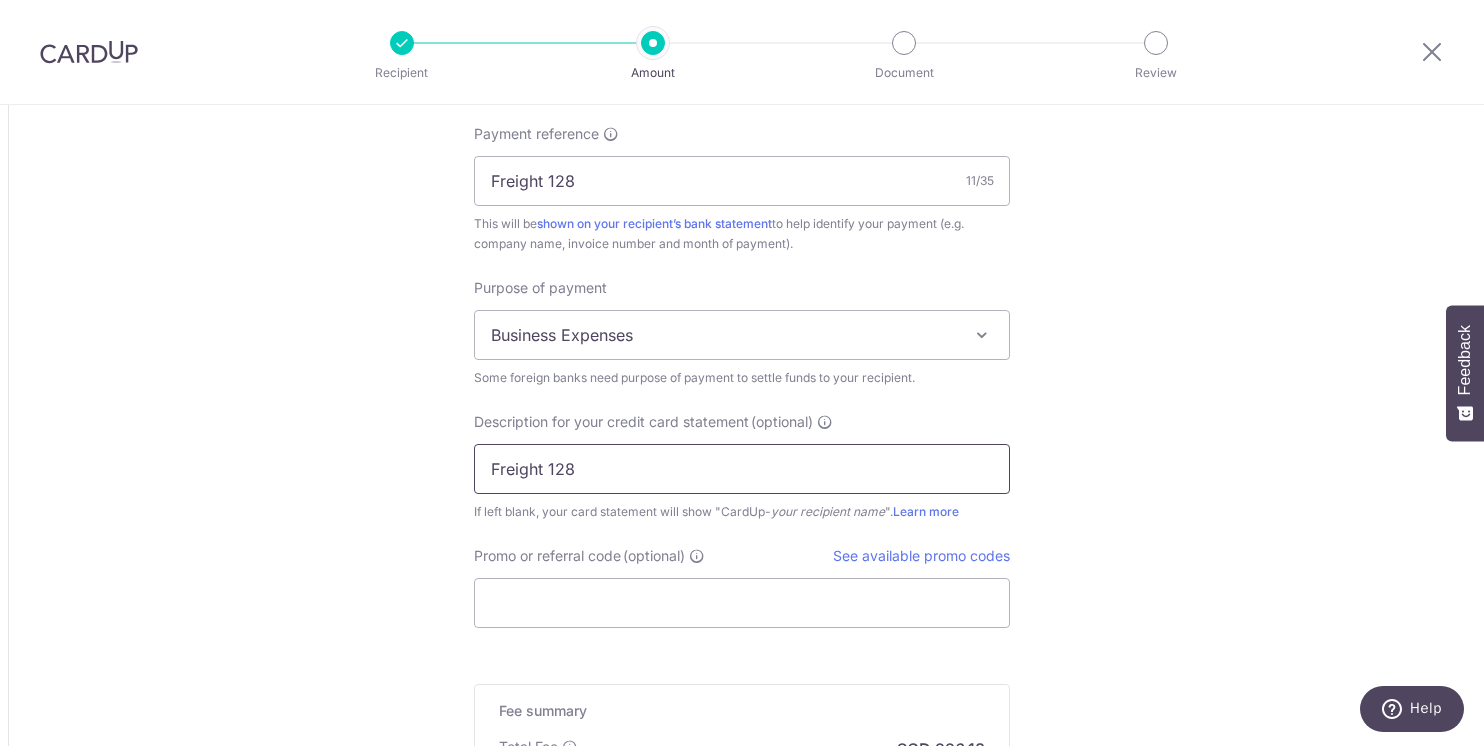 scroll, scrollTop: 1811, scrollLeft: 0, axis: vertical 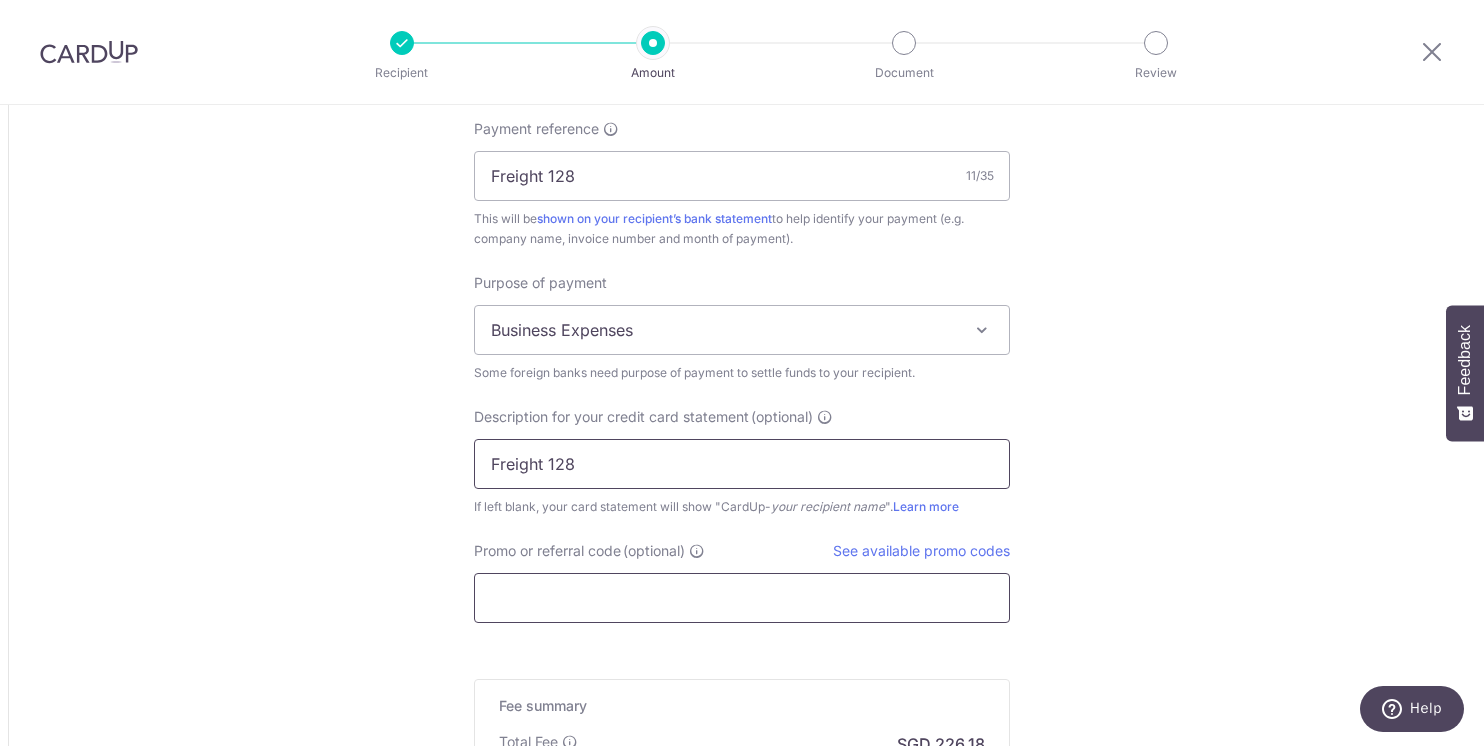 type on "Freight 128" 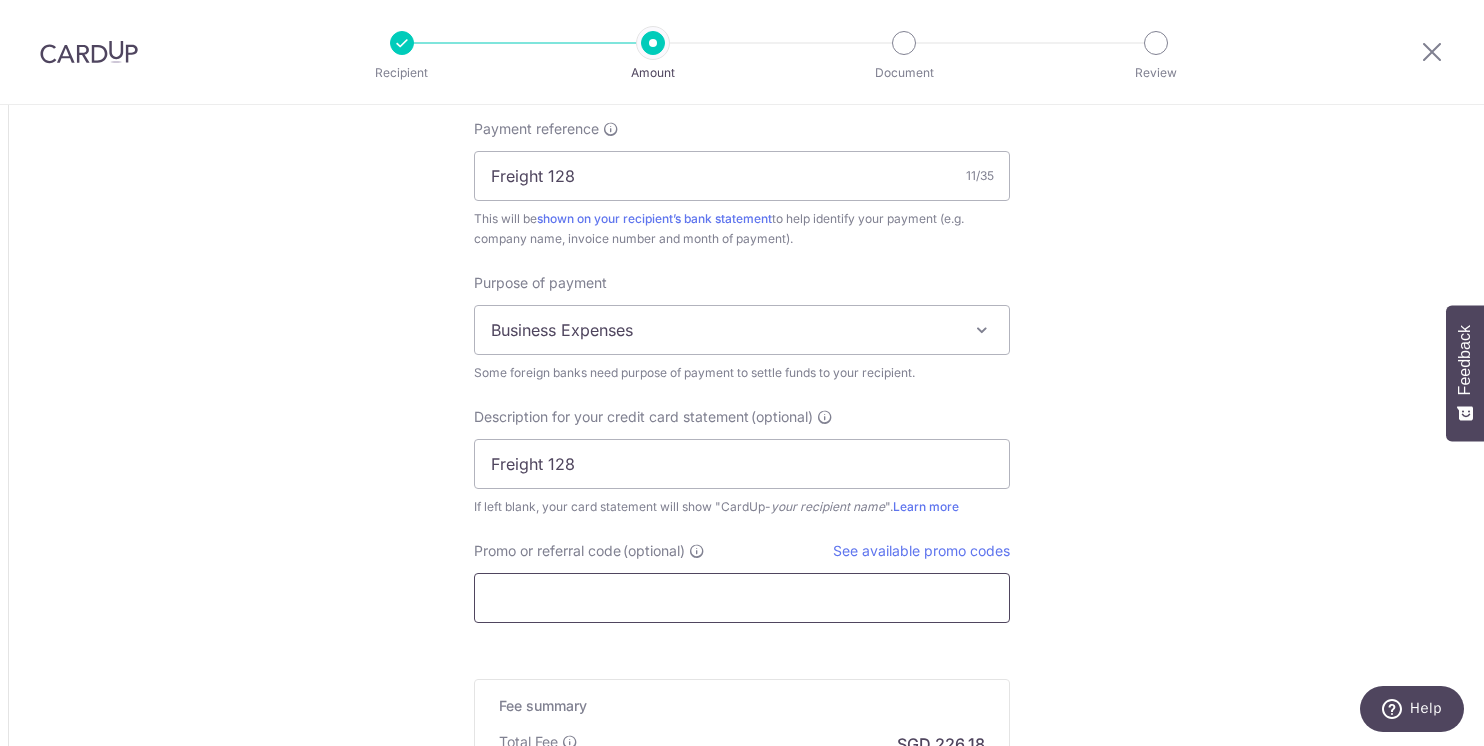 click on "Promo or referral code
(optional)" at bounding box center [742, 598] 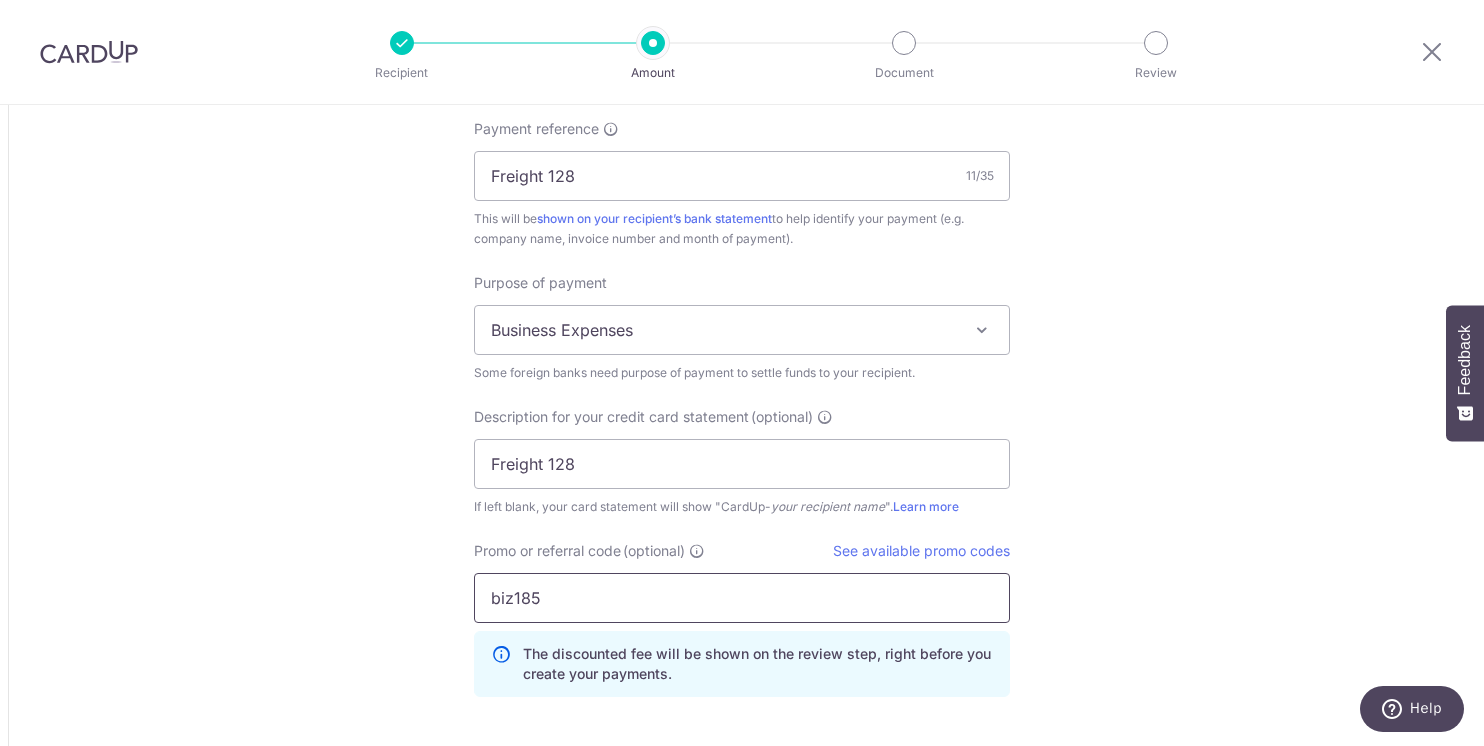 type on "biz185" 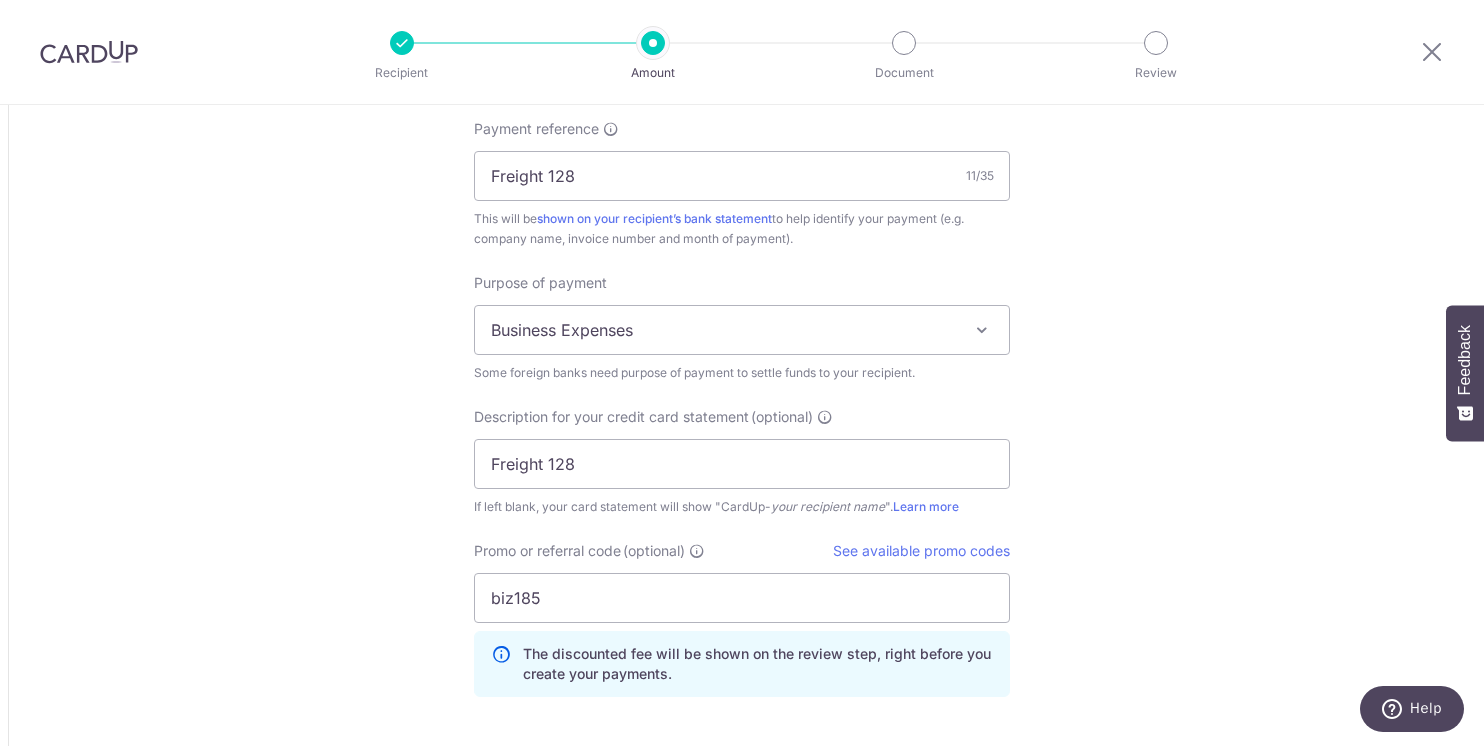 click on "Tell us more about your payment
Amount due to recipient
USD
6,693.00
6693
1 USD =  1.29223531   SGD
Market exchange rate
SGD
8648.93
Amount we will convert" at bounding box center (742, -290) 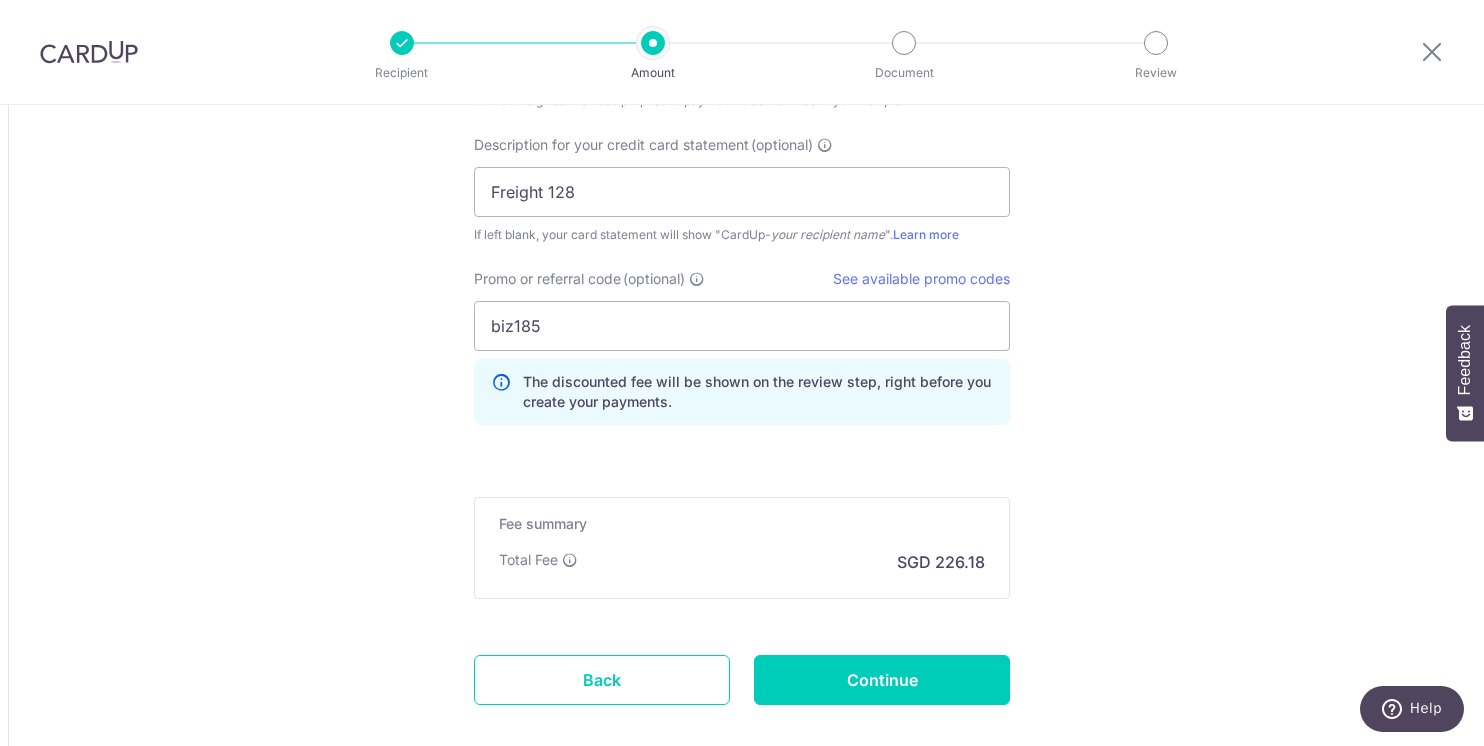 scroll, scrollTop: 2192, scrollLeft: 0, axis: vertical 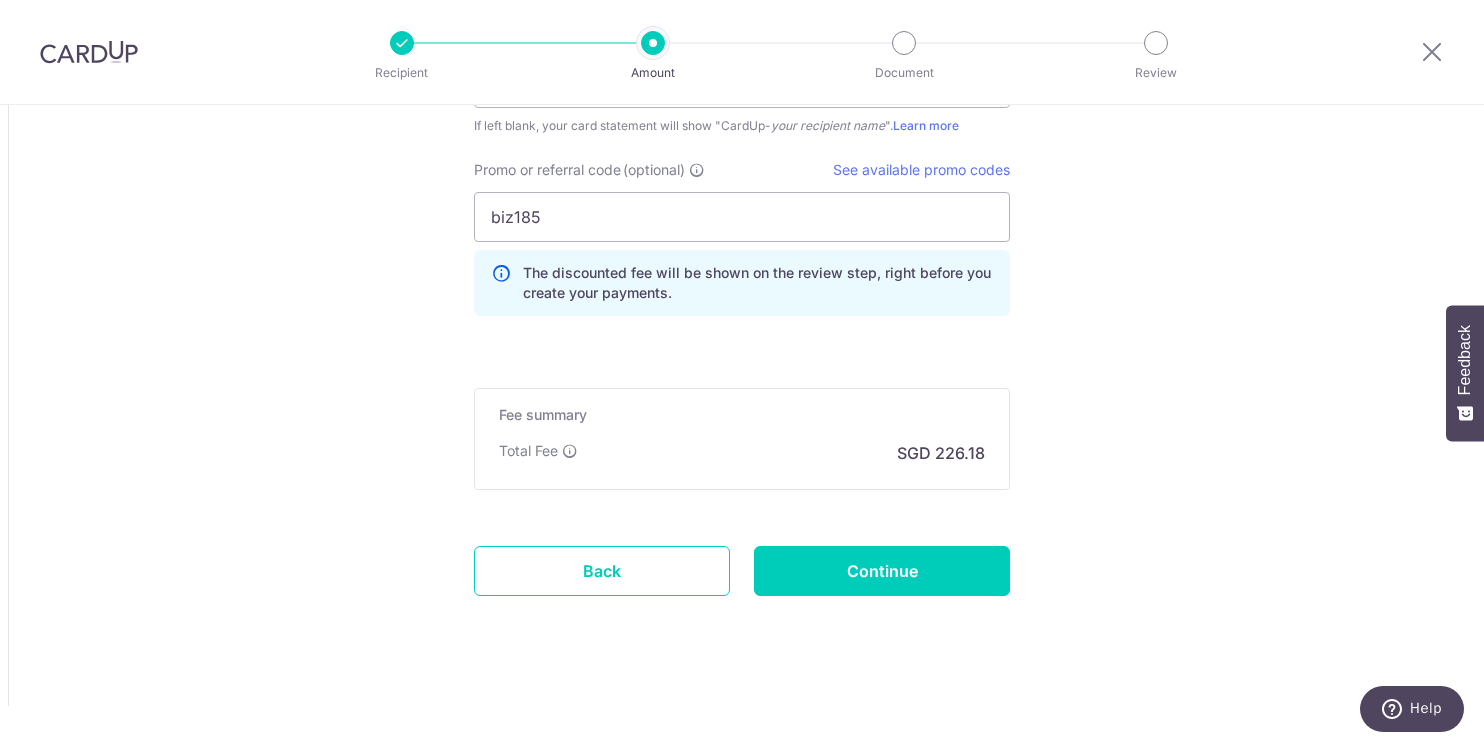 click on "Tell us more about your payment
Amount due to recipient
USD
6,693.00
6693
1 USD =  1.29223531   SGD
Market exchange rate
SGD
8648.93
Amount we will convert" at bounding box center (742, -671) 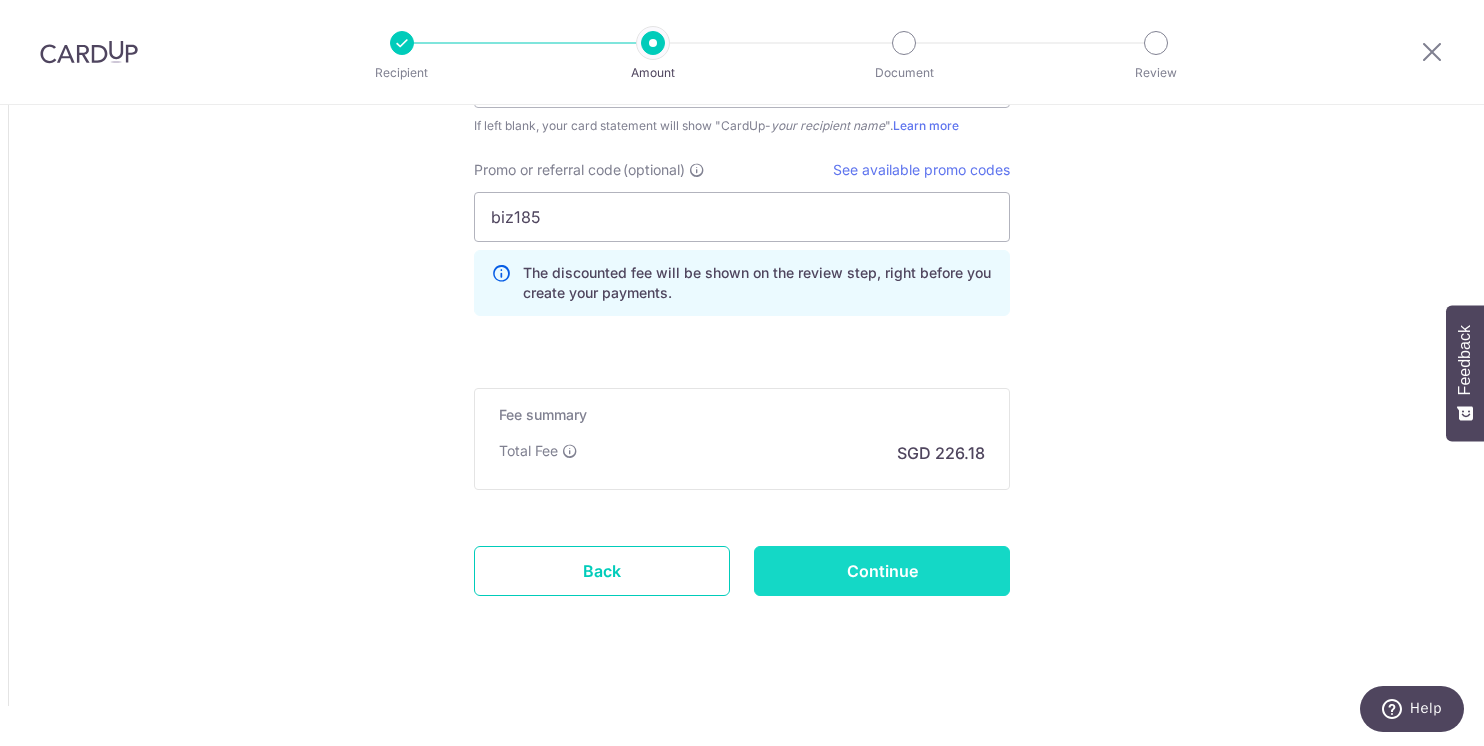 click on "Continue" at bounding box center [882, 571] 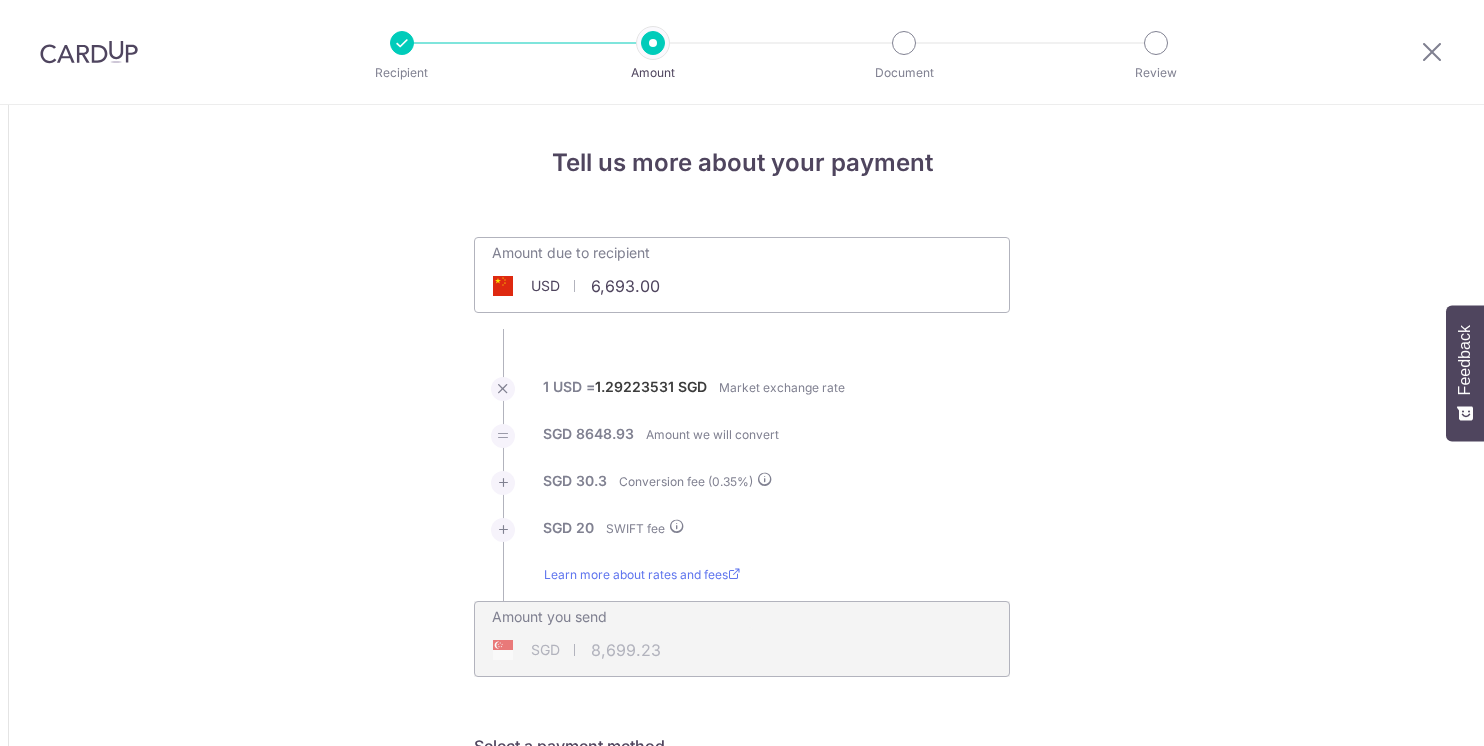 scroll, scrollTop: 0, scrollLeft: 0, axis: both 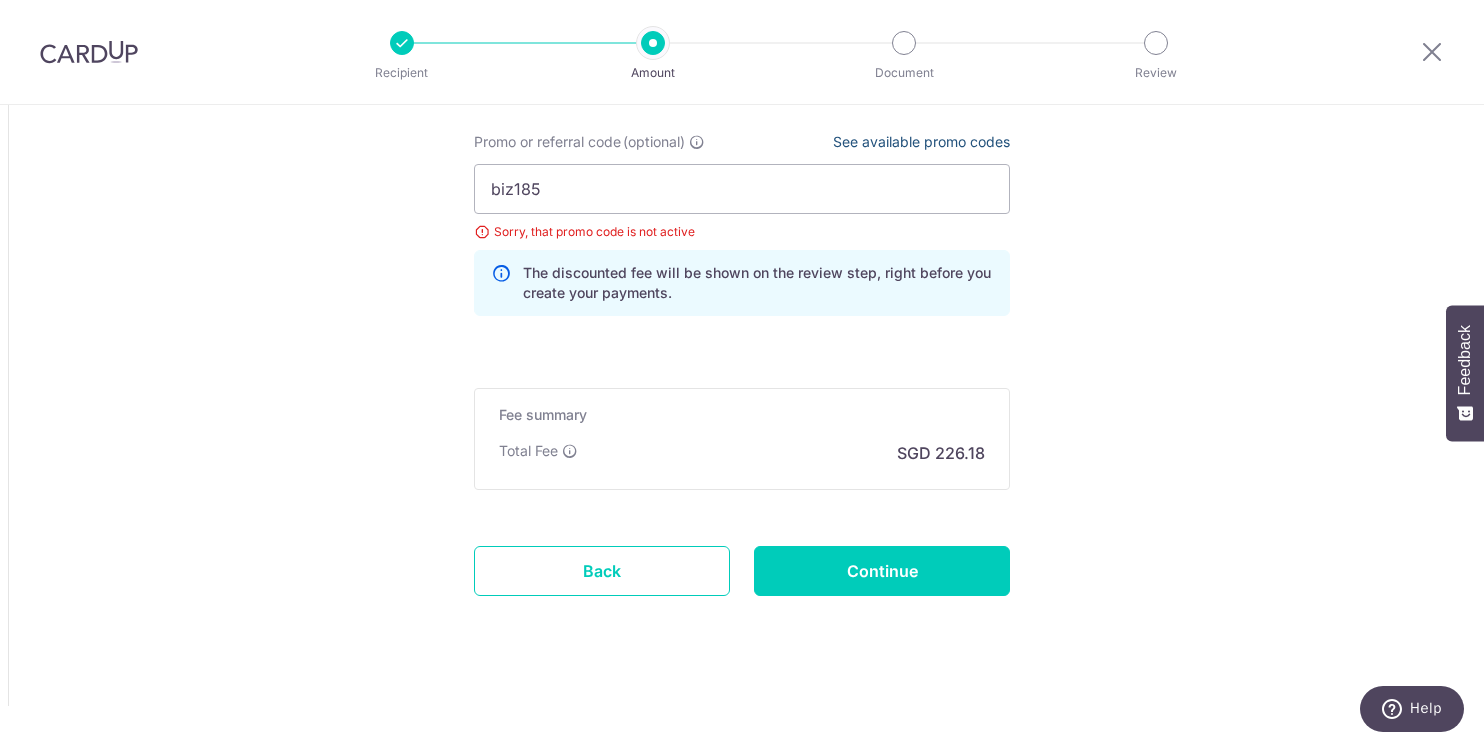 click on "See available promo codes" at bounding box center (921, 141) 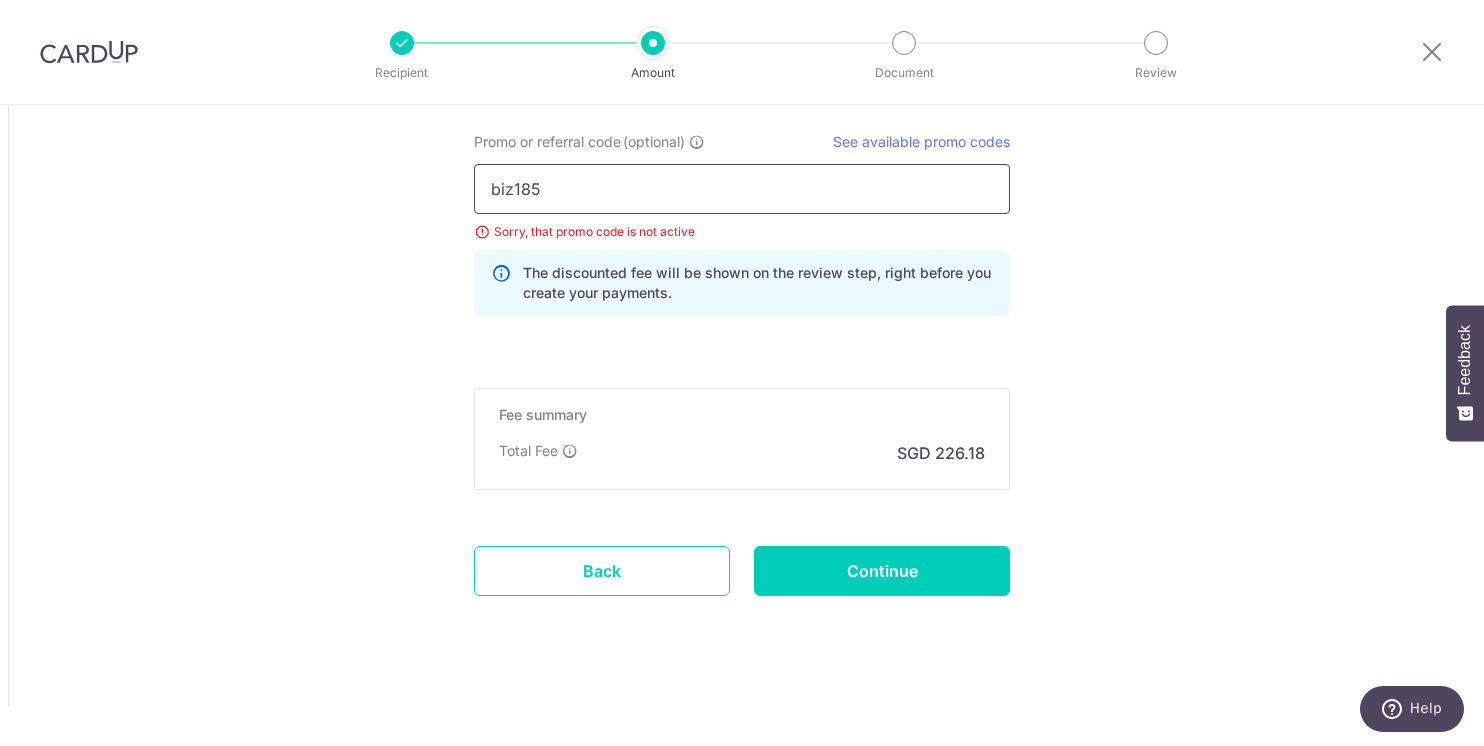 click on "biz185" at bounding box center [742, 189] 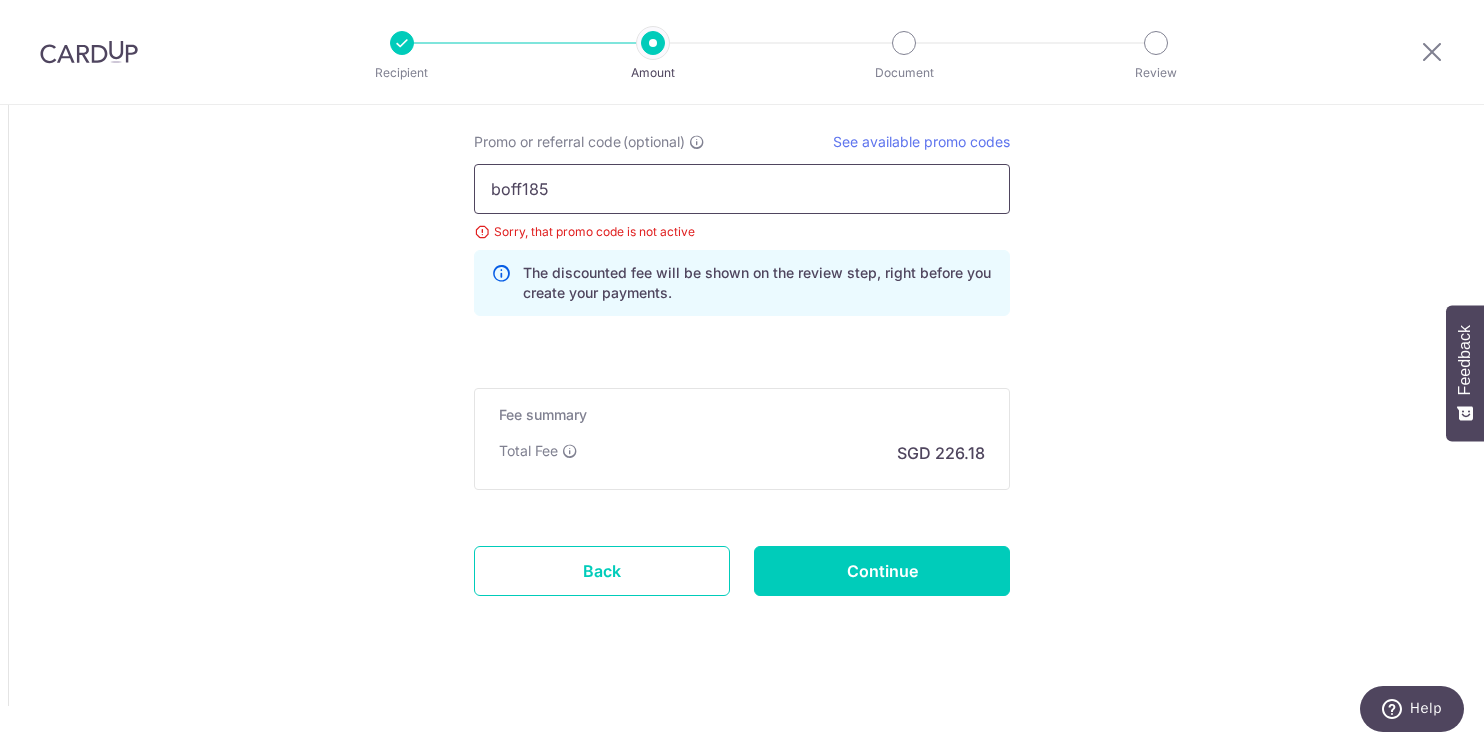 type on "boff185" 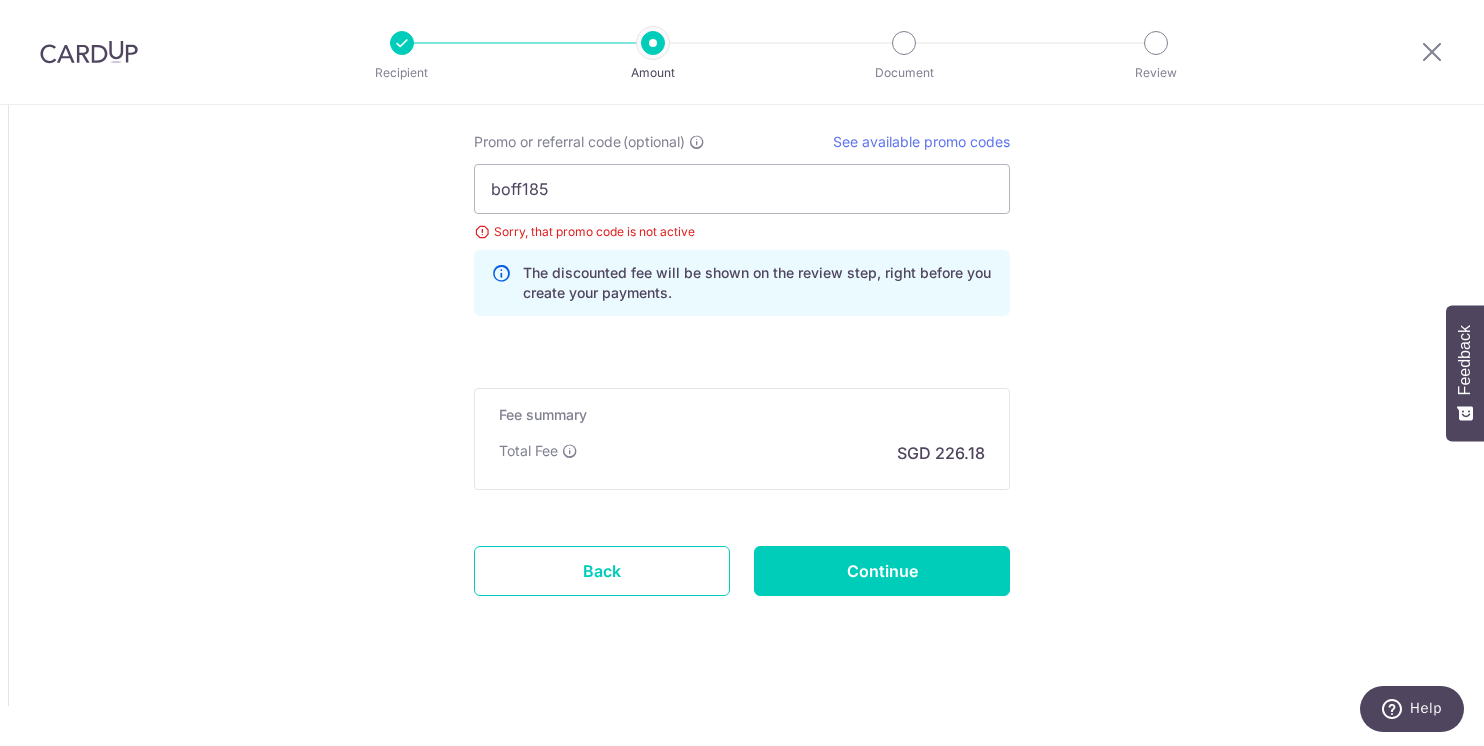 click on "Tell us more about your payment
Amount due to recipient
USD
6,693.00
6693
1 USD =  1.29223531   SGD
Market exchange rate
SGD
8648.93
Amount we will convert" at bounding box center (742, -685) 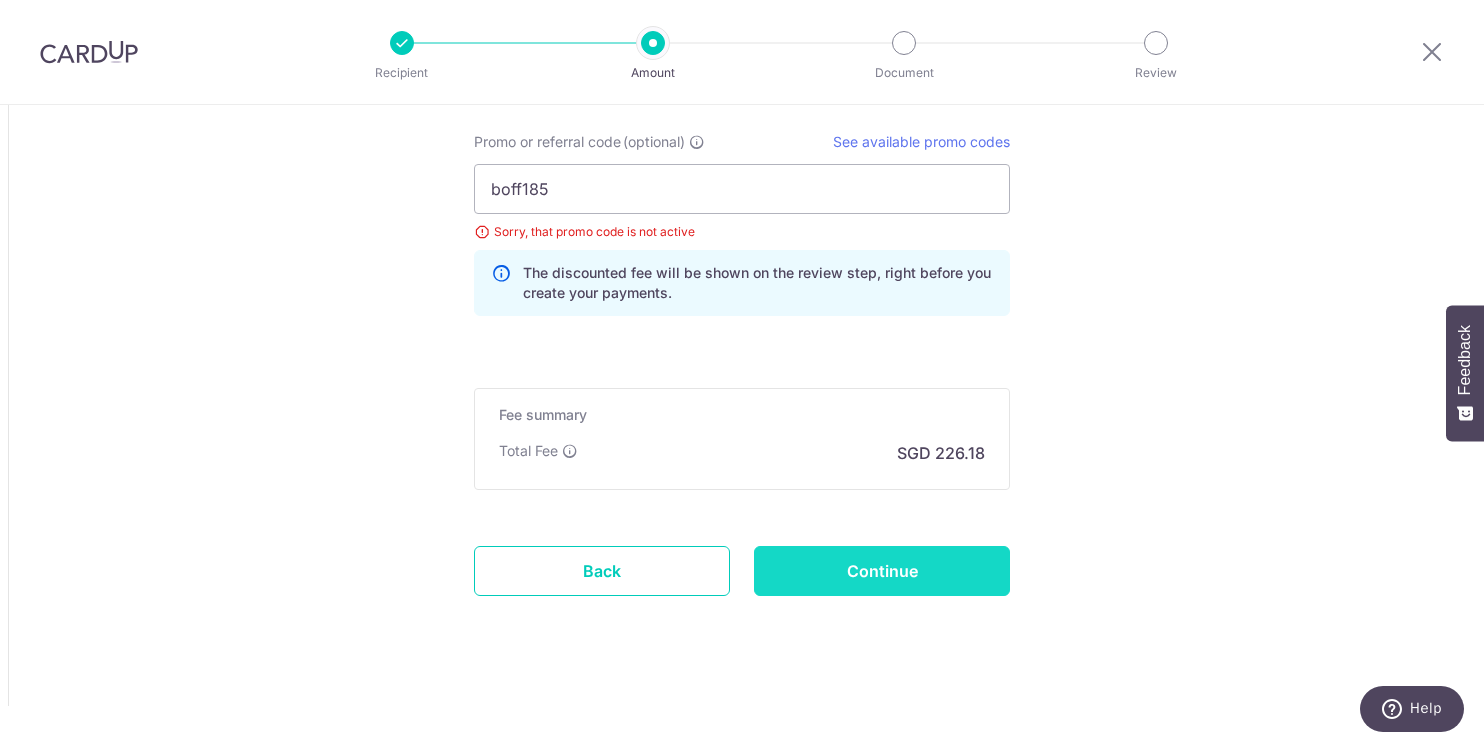 click on "Continue" at bounding box center (882, 571) 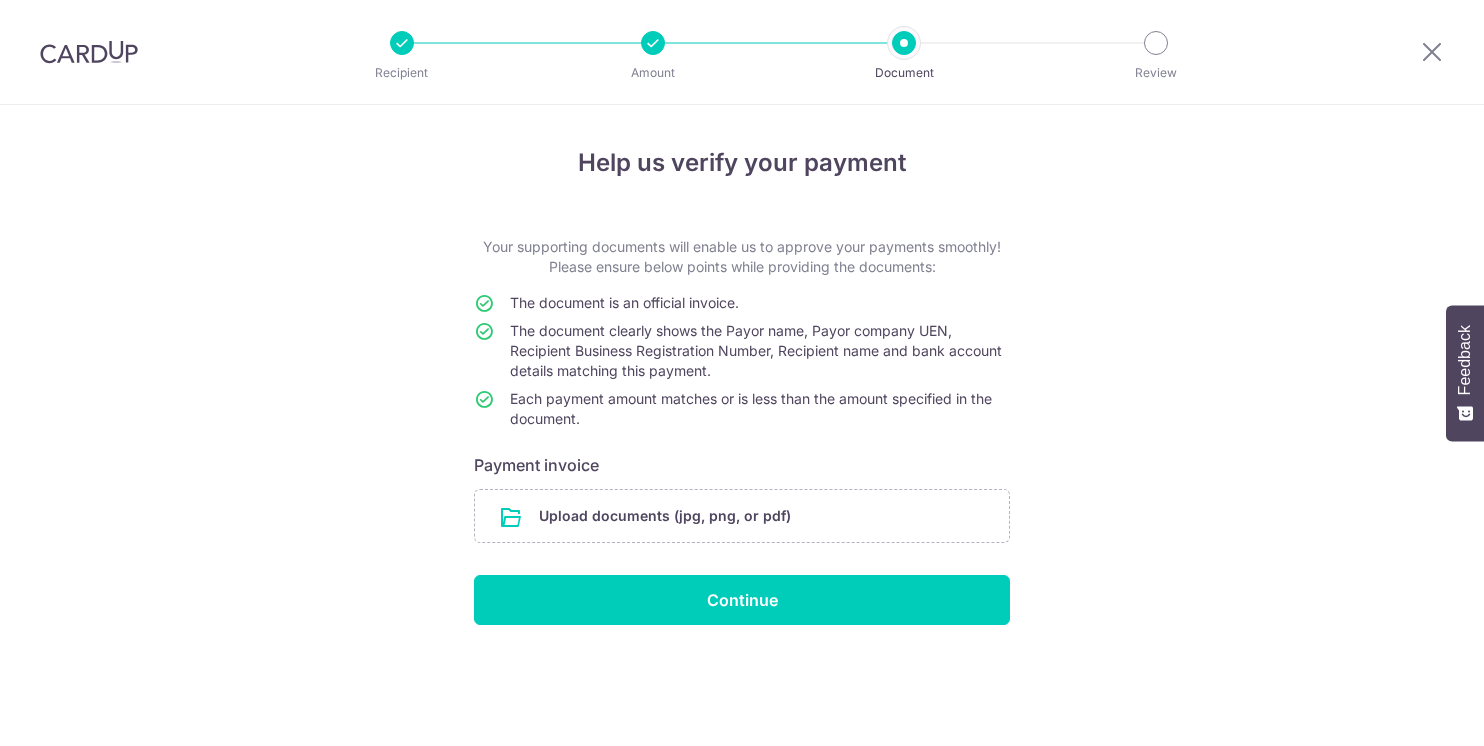 scroll, scrollTop: 0, scrollLeft: 0, axis: both 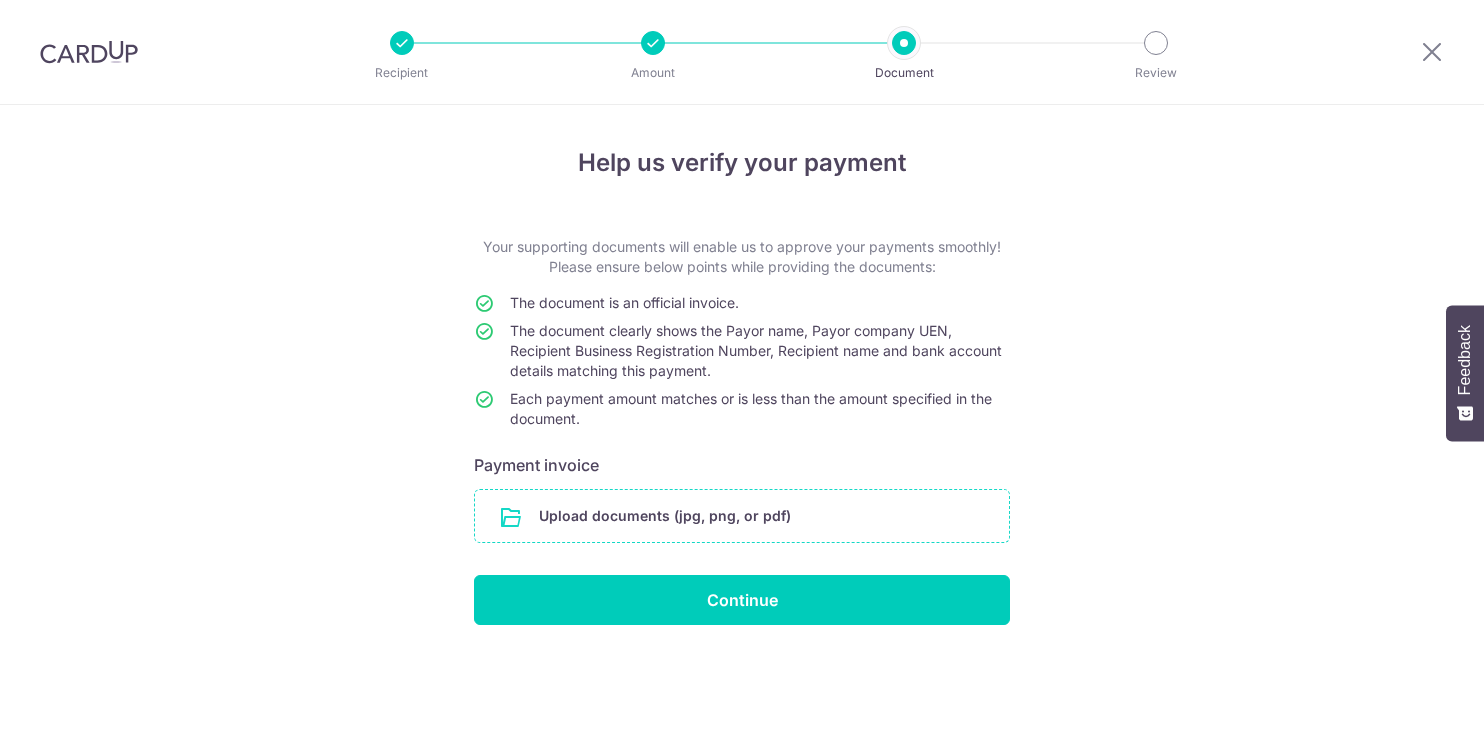 click at bounding box center [742, 516] 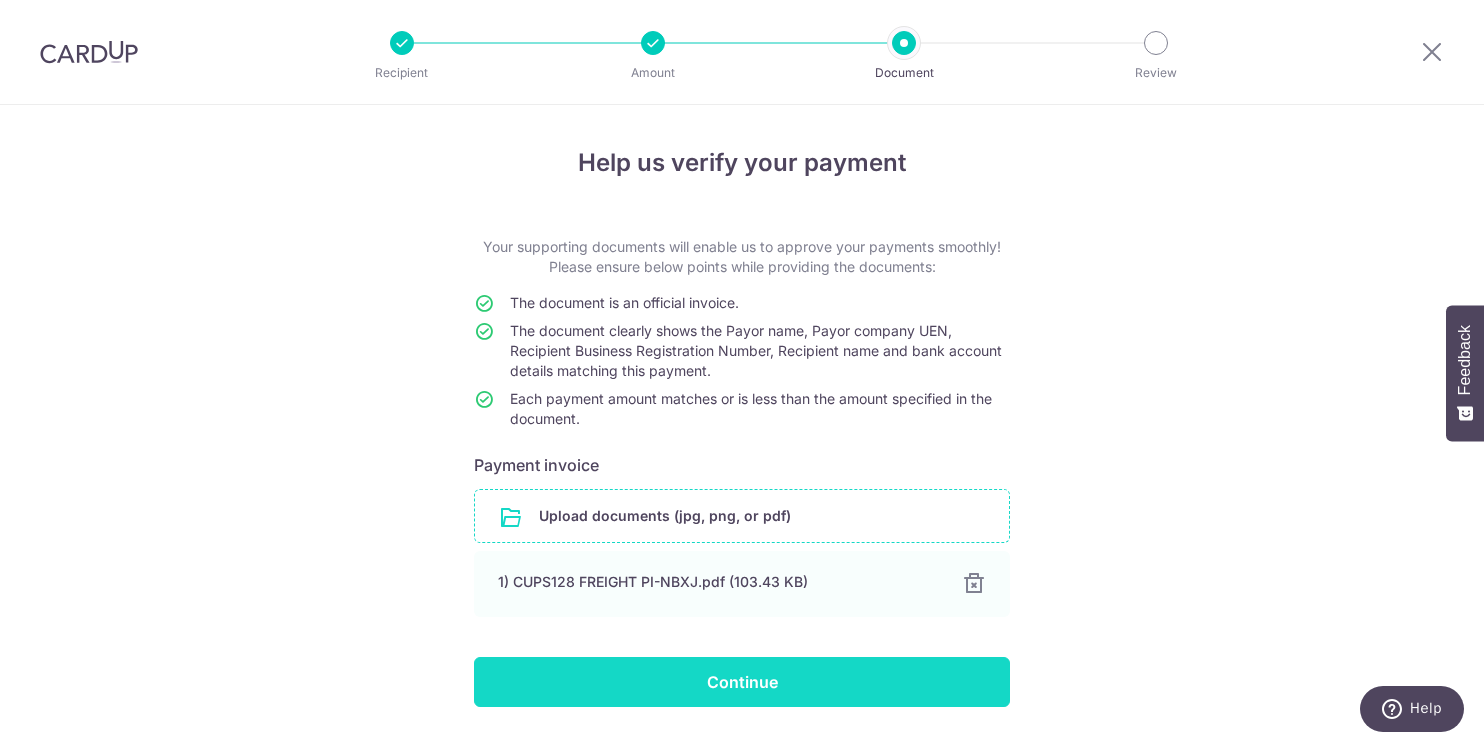 click on "Continue" at bounding box center (742, 682) 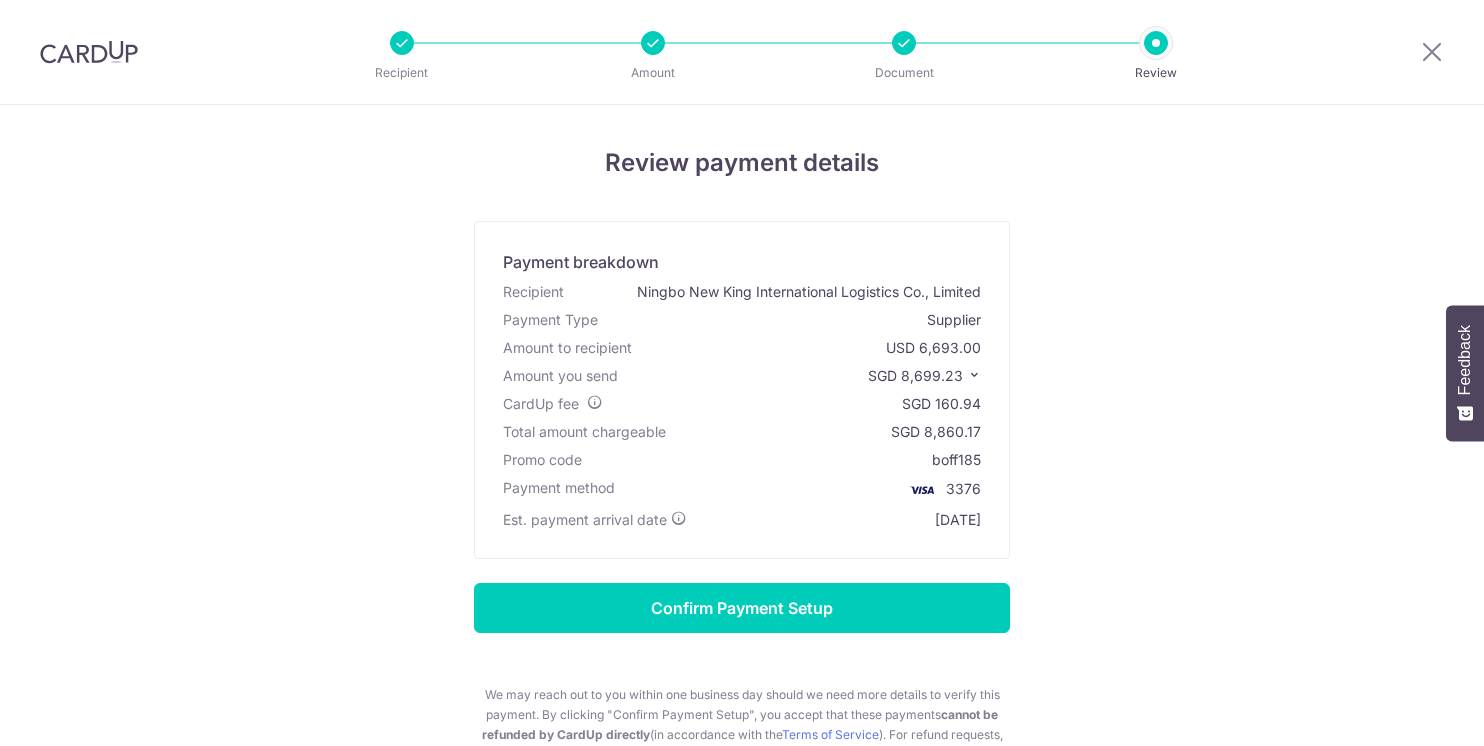 scroll, scrollTop: 0, scrollLeft: 0, axis: both 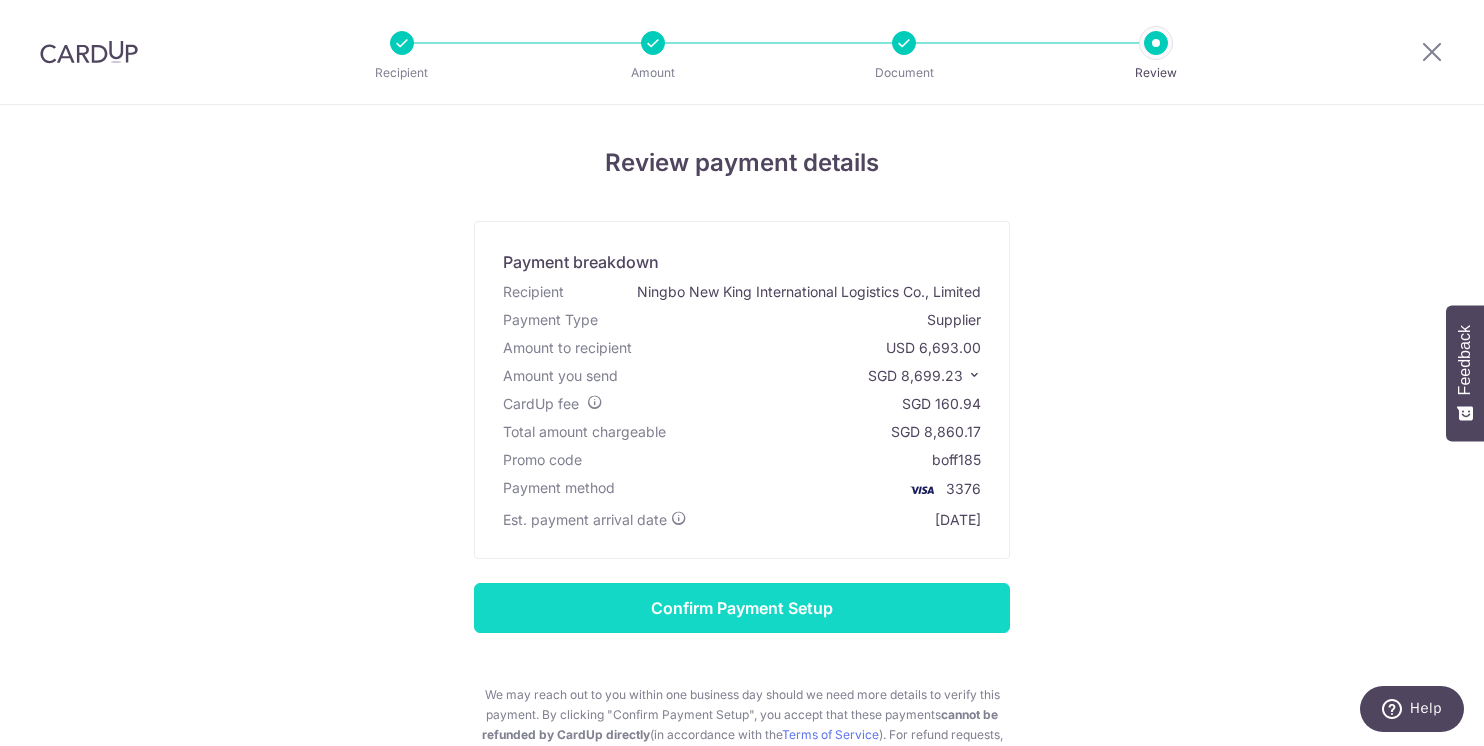 click on "Confirm Payment Setup" at bounding box center [742, 608] 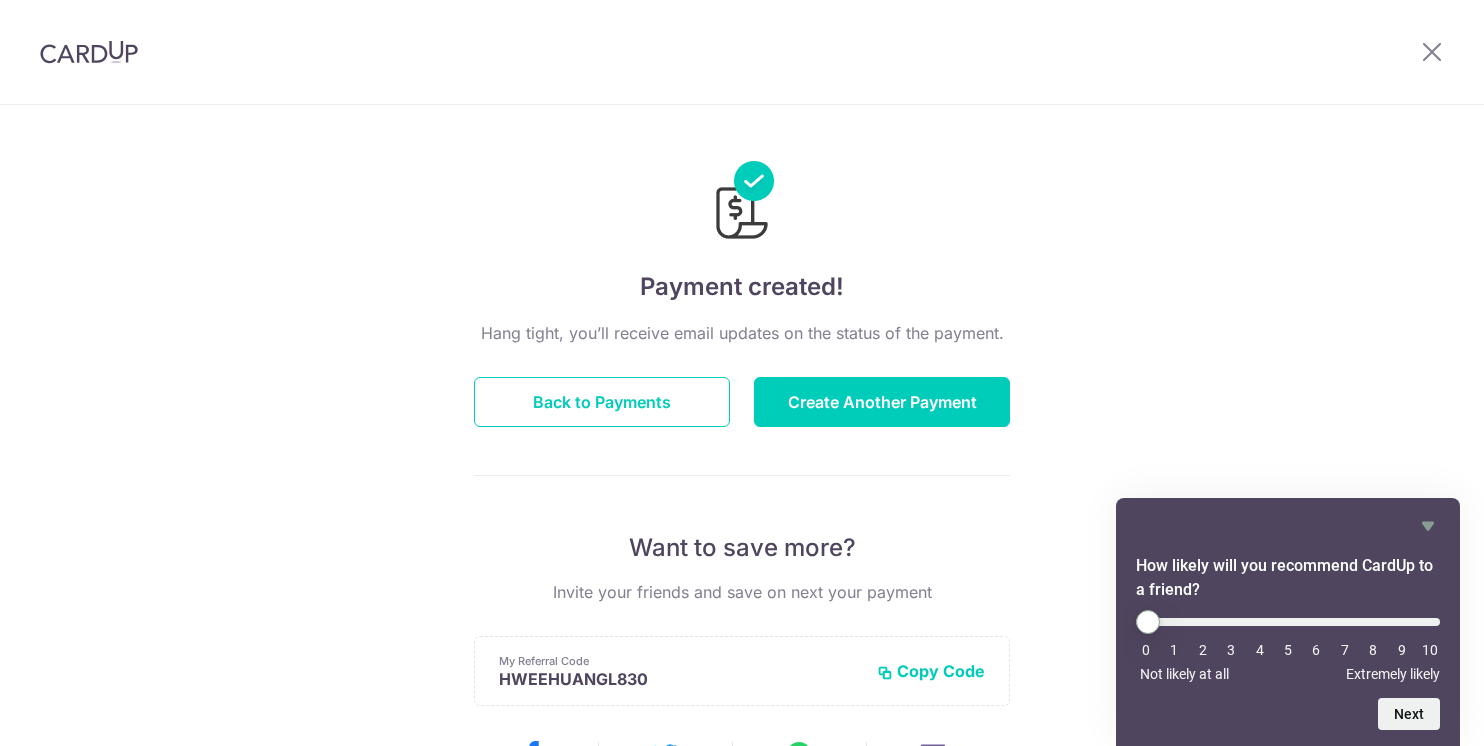 scroll, scrollTop: 0, scrollLeft: 0, axis: both 